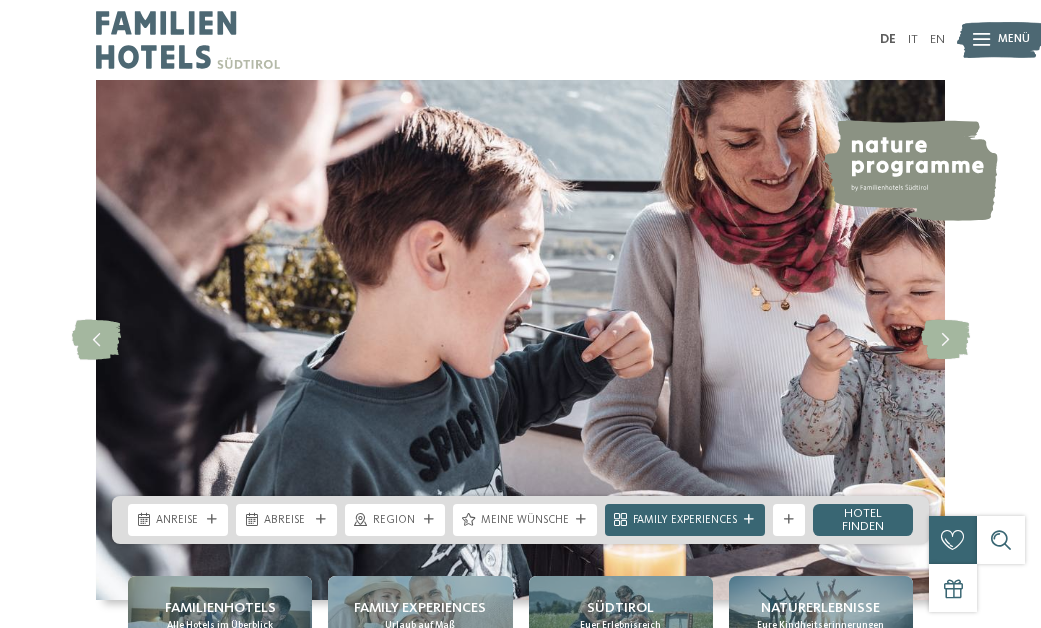 scroll, scrollTop: 0, scrollLeft: 0, axis: both 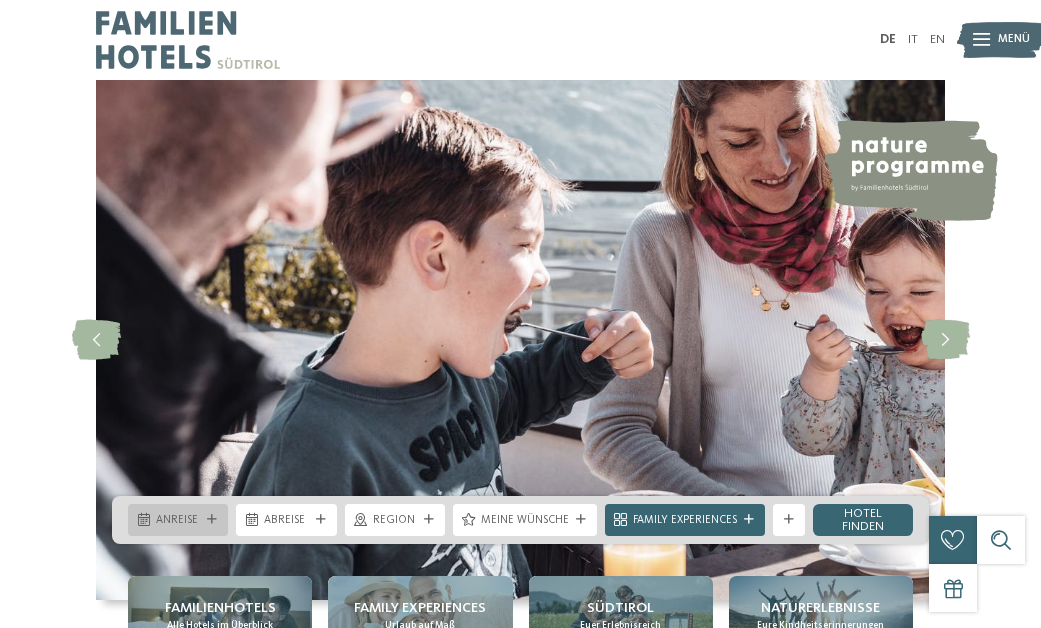 click on "Anreise" at bounding box center (178, 520) 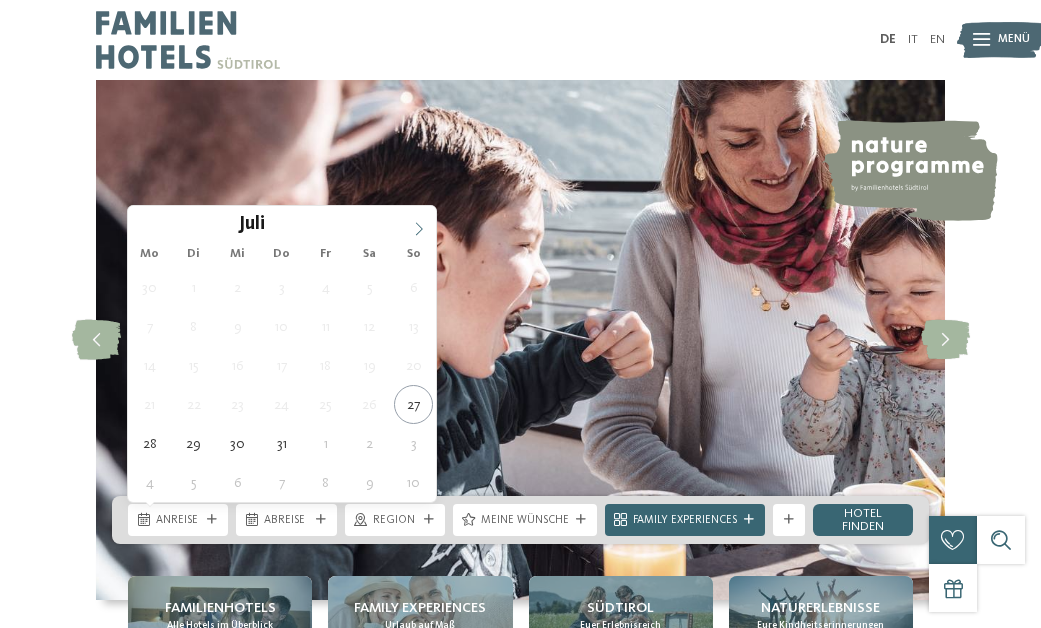 click 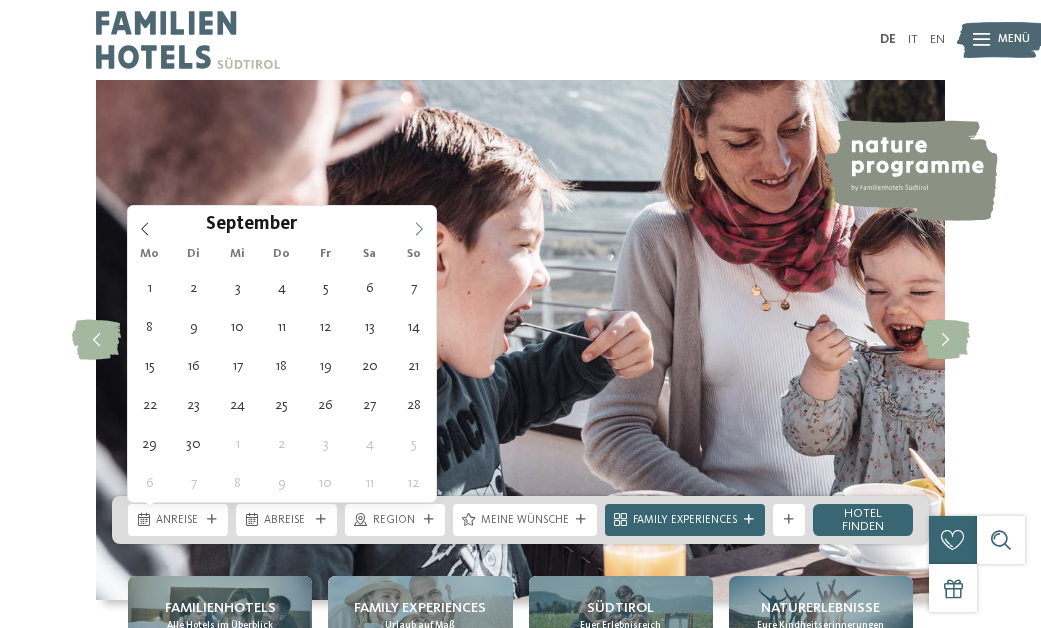click 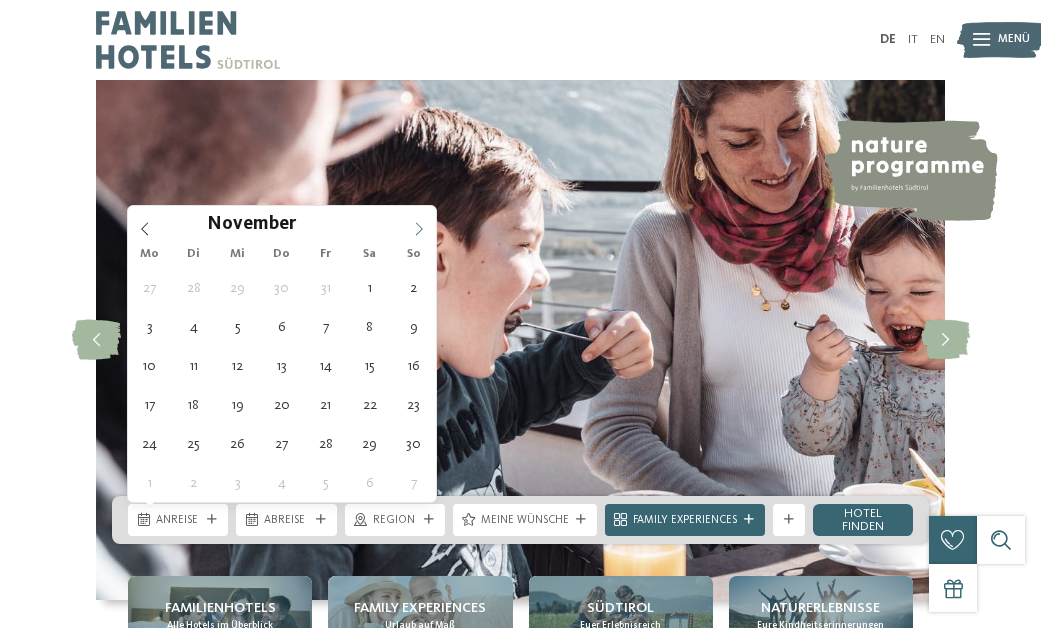 click 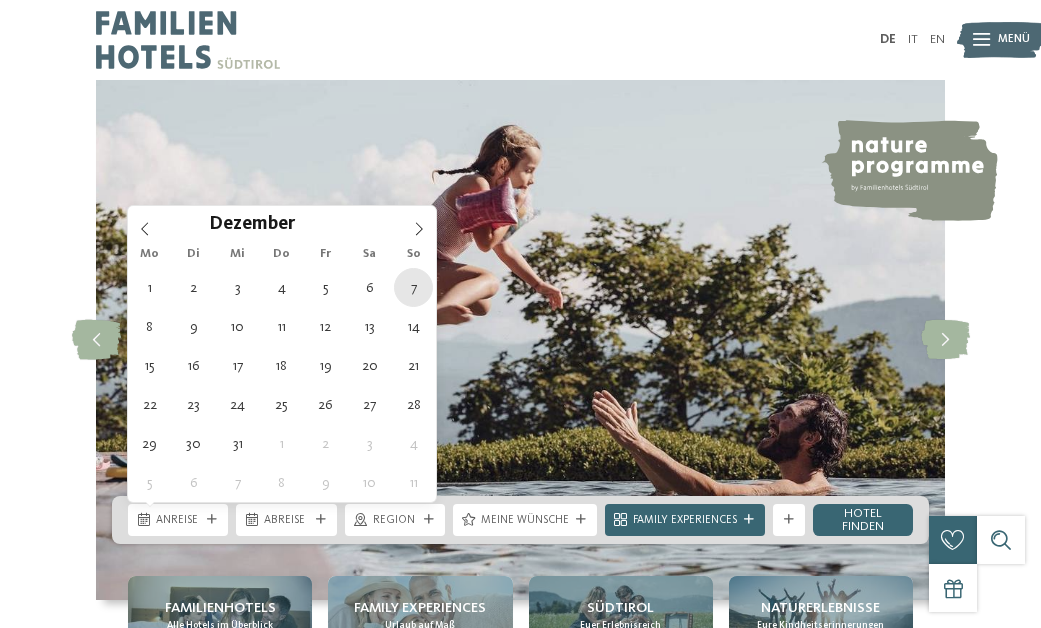 type on "07.12.2025" 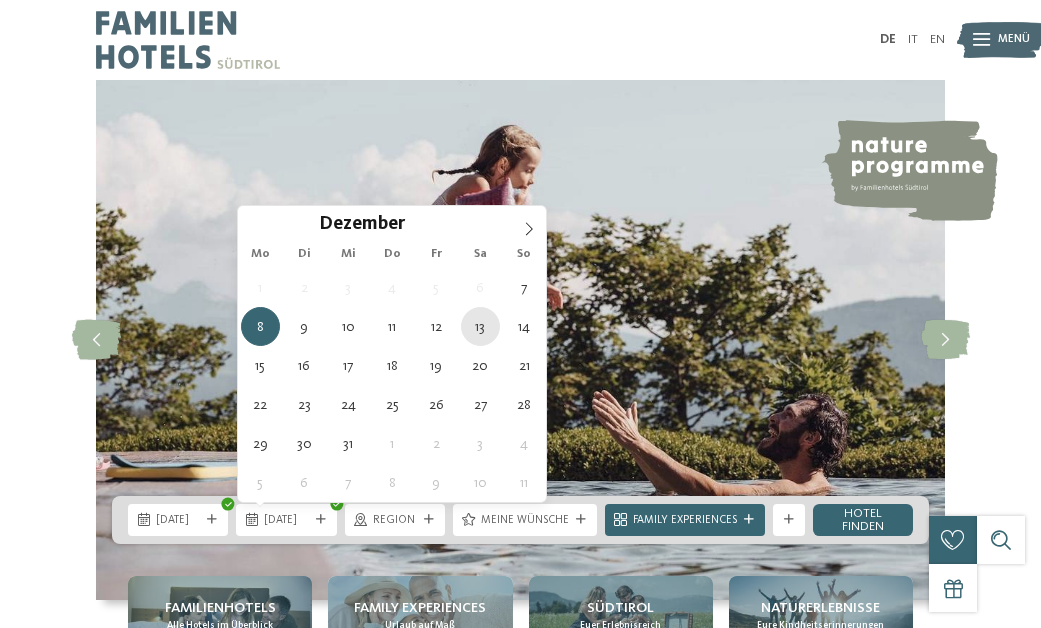 type on "13.12.2025" 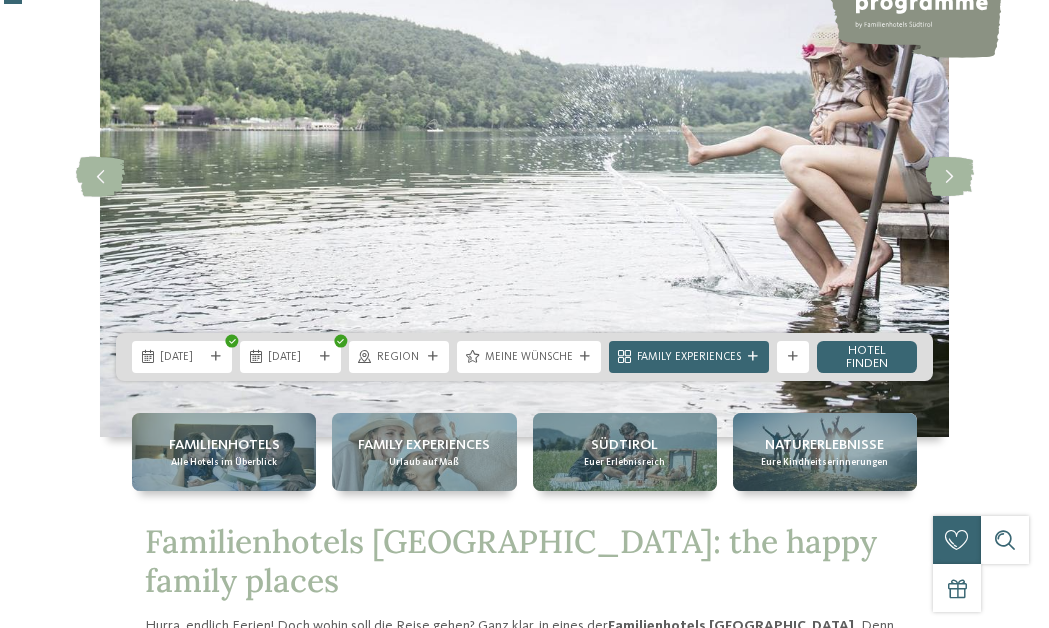 scroll, scrollTop: 165, scrollLeft: 0, axis: vertical 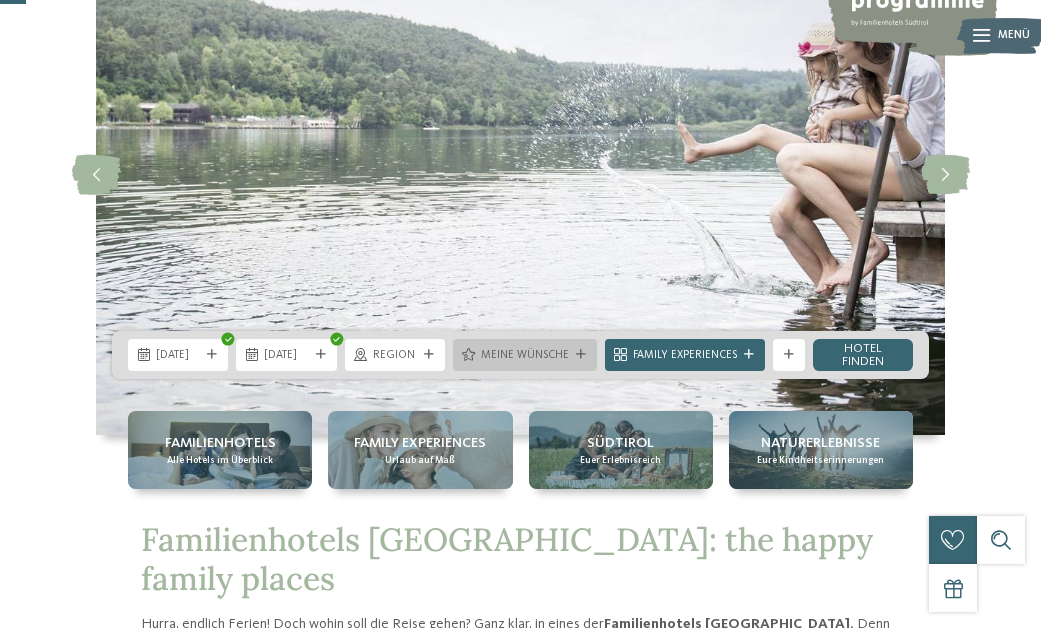 click on "Meine Wünsche" at bounding box center (525, 356) 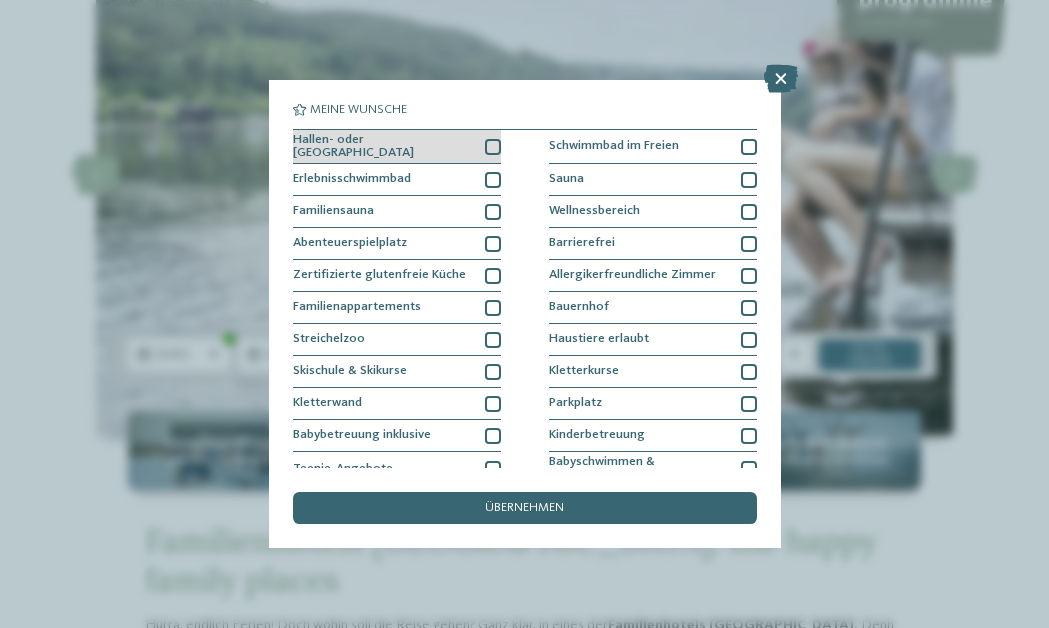 click at bounding box center [493, 147] 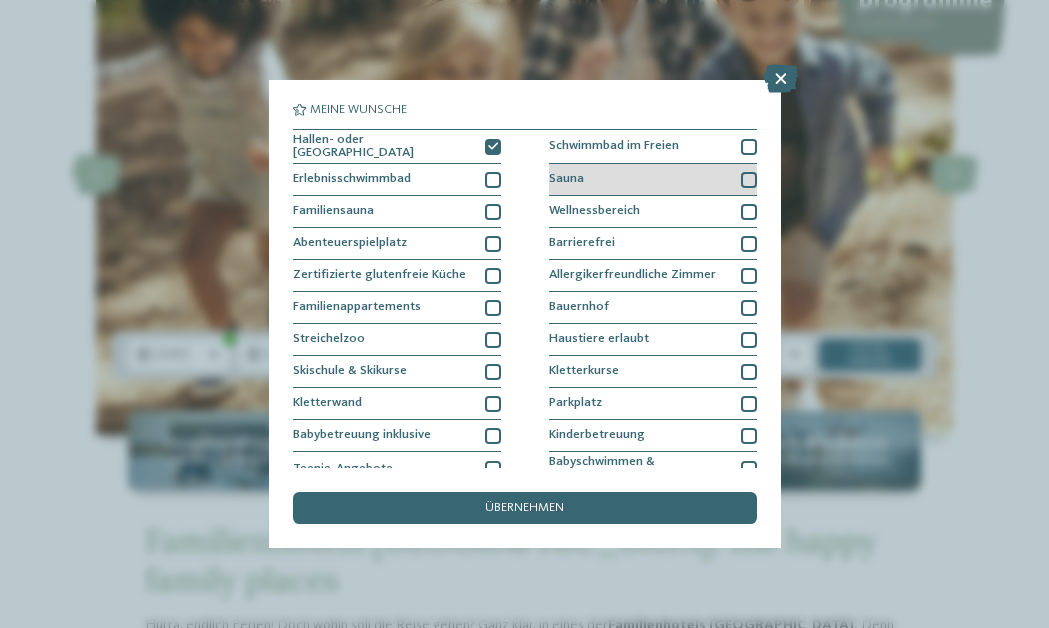 click at bounding box center (749, 180) 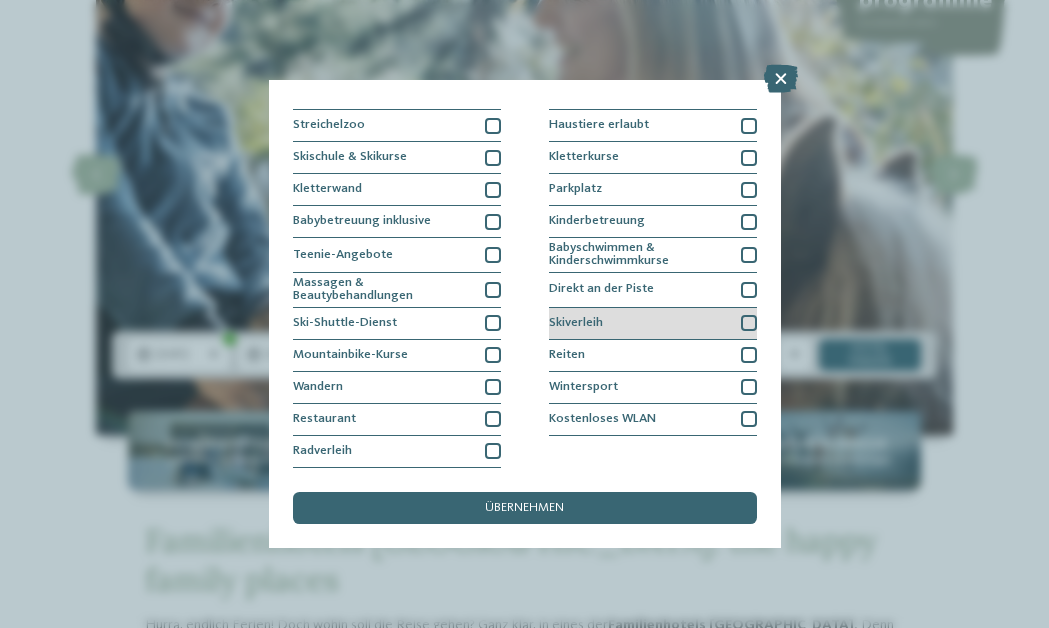 scroll, scrollTop: 305, scrollLeft: 0, axis: vertical 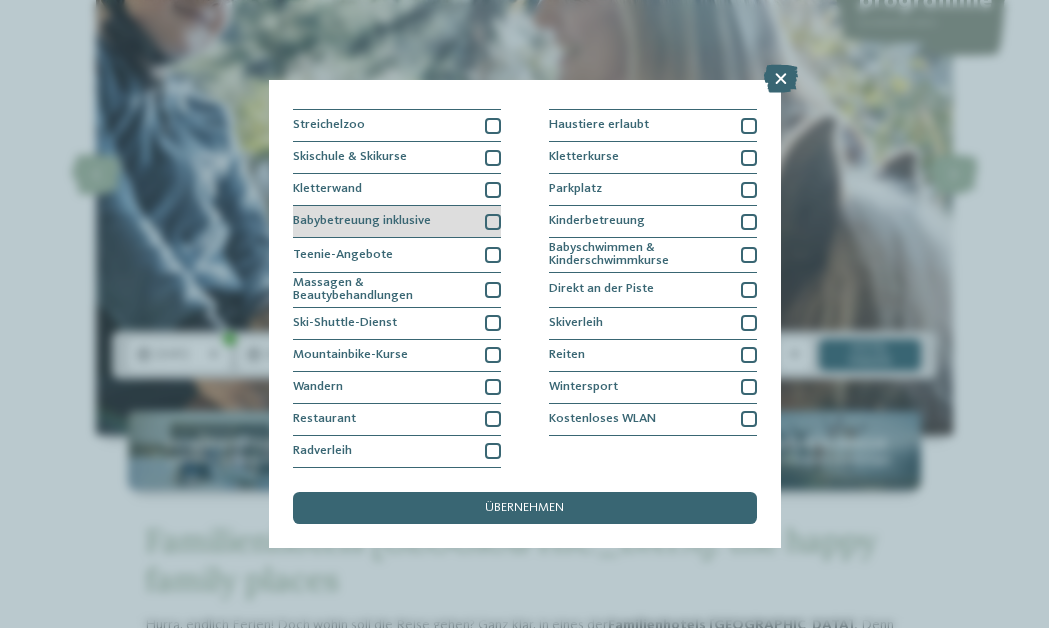 click at bounding box center (493, 222) 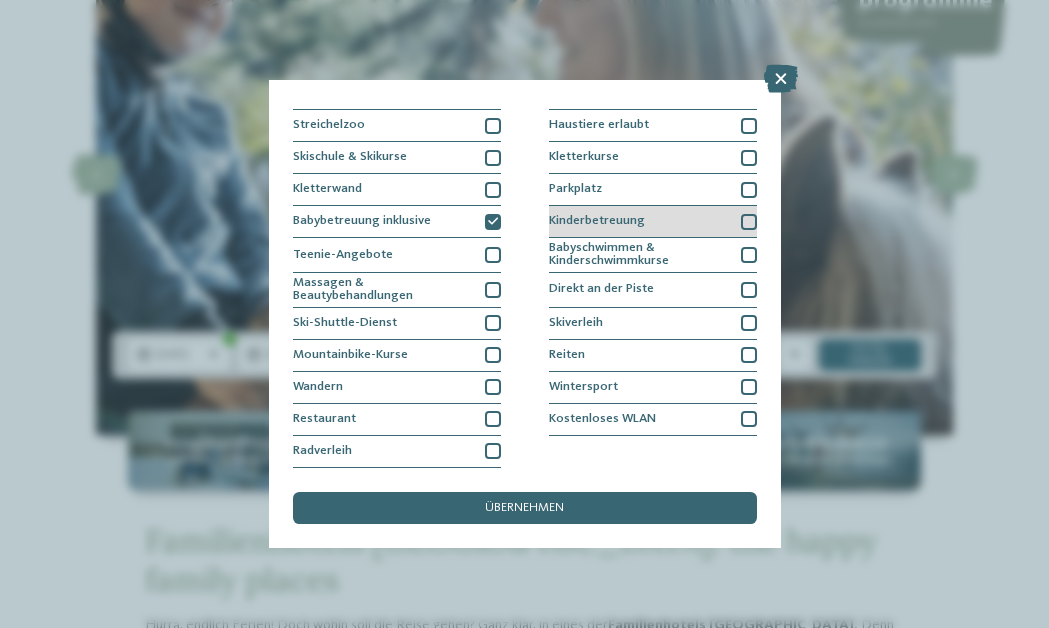click at bounding box center [749, 222] 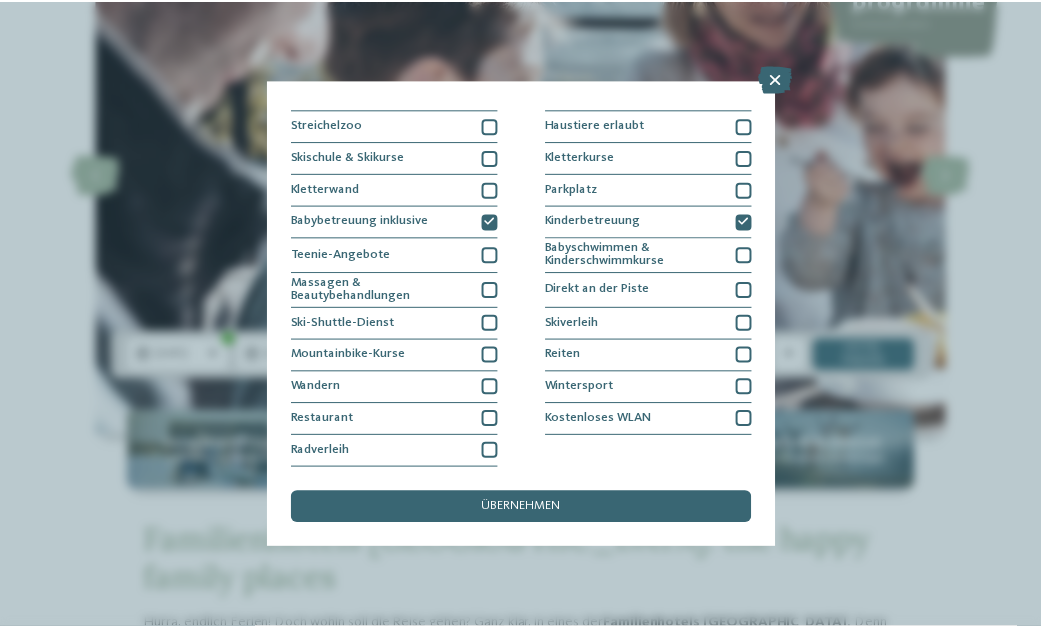 scroll, scrollTop: 372, scrollLeft: 0, axis: vertical 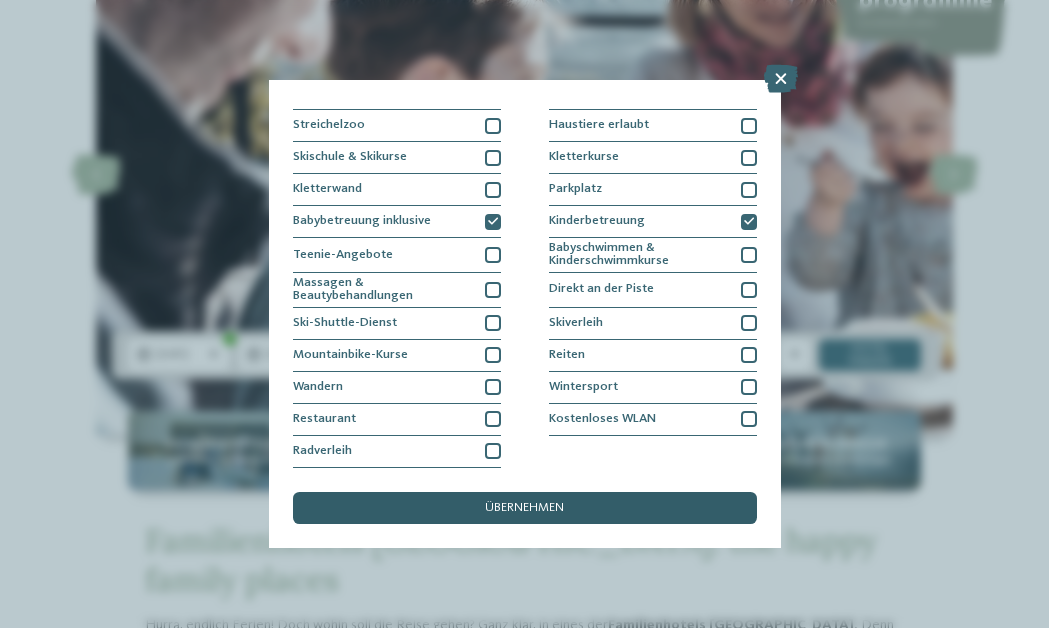 click on "übernehmen" at bounding box center [525, 508] 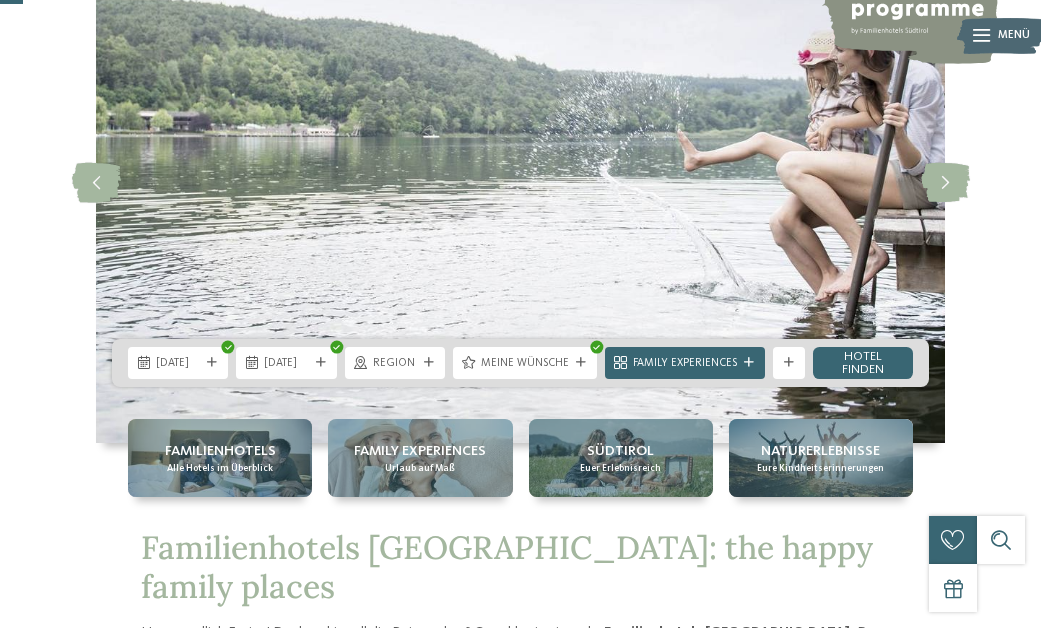scroll, scrollTop: 157, scrollLeft: 0, axis: vertical 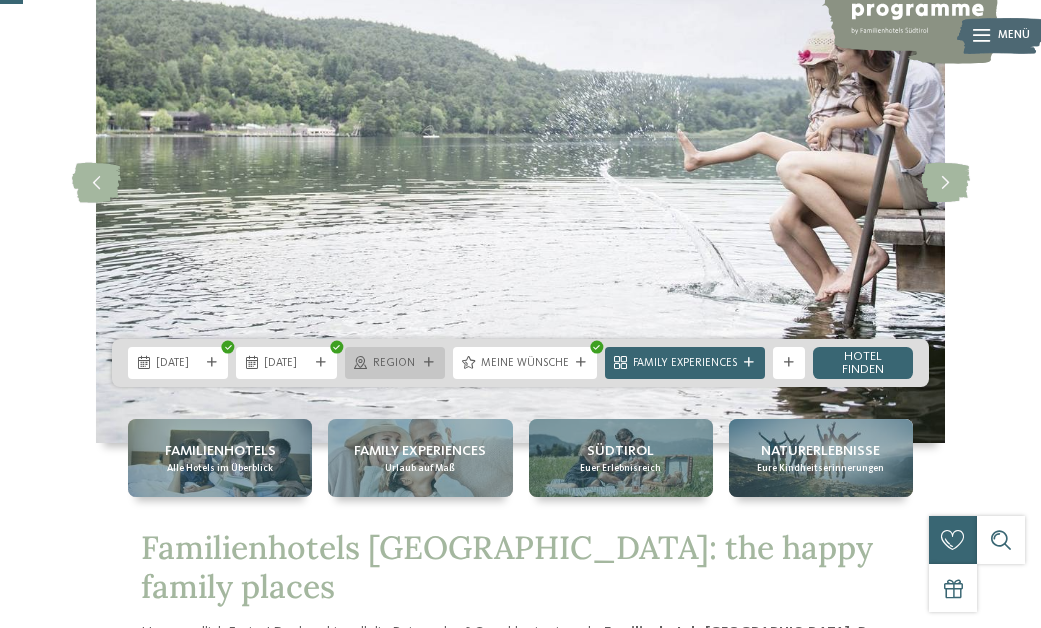 click at bounding box center [360, 363] 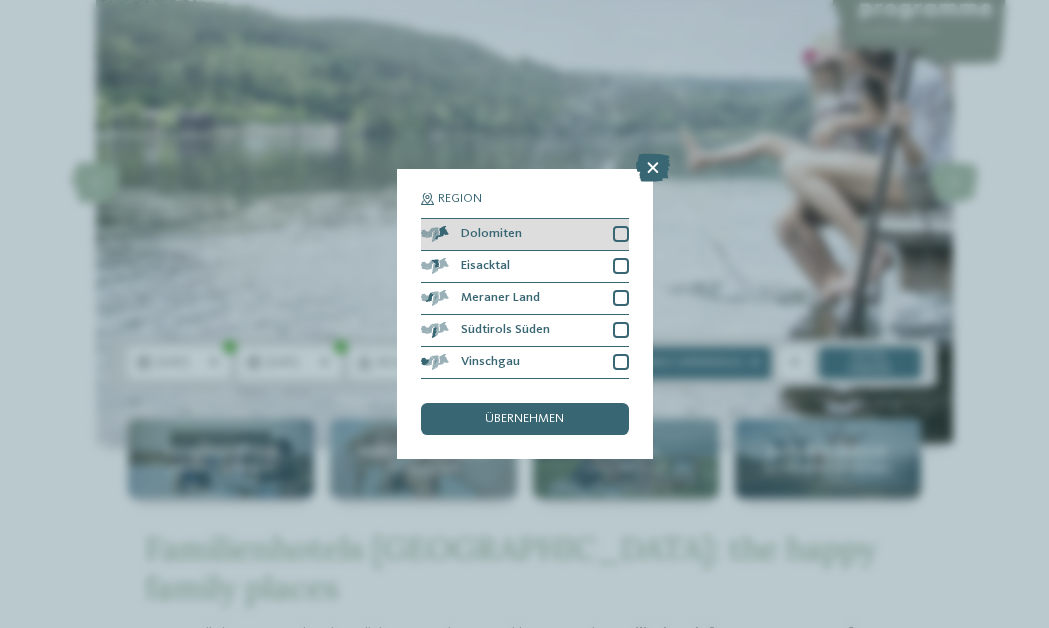 click at bounding box center [621, 234] 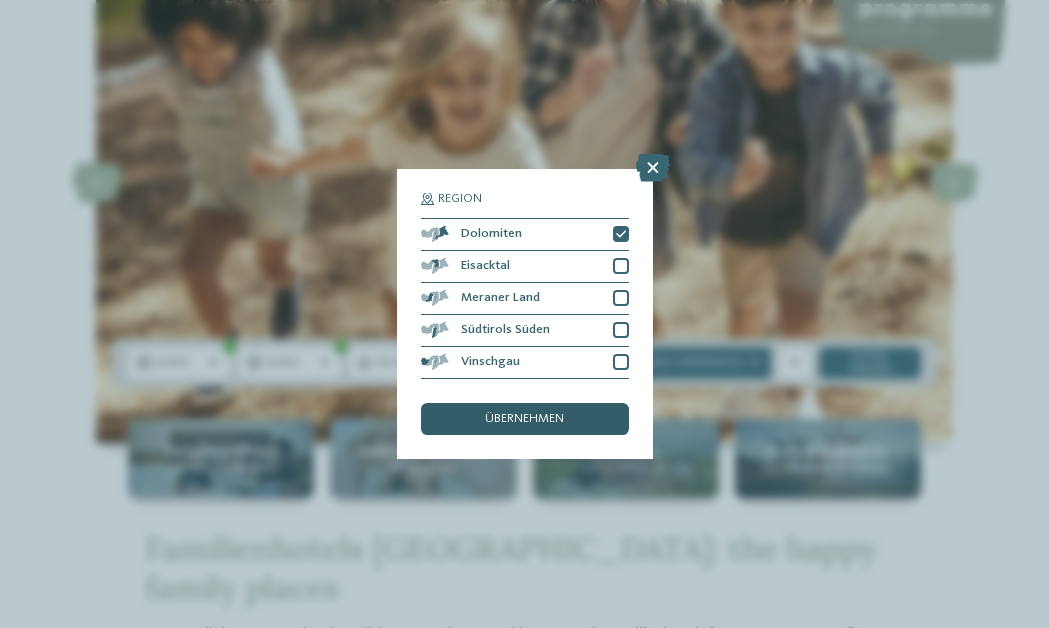 click on "übernehmen" at bounding box center (524, 419) 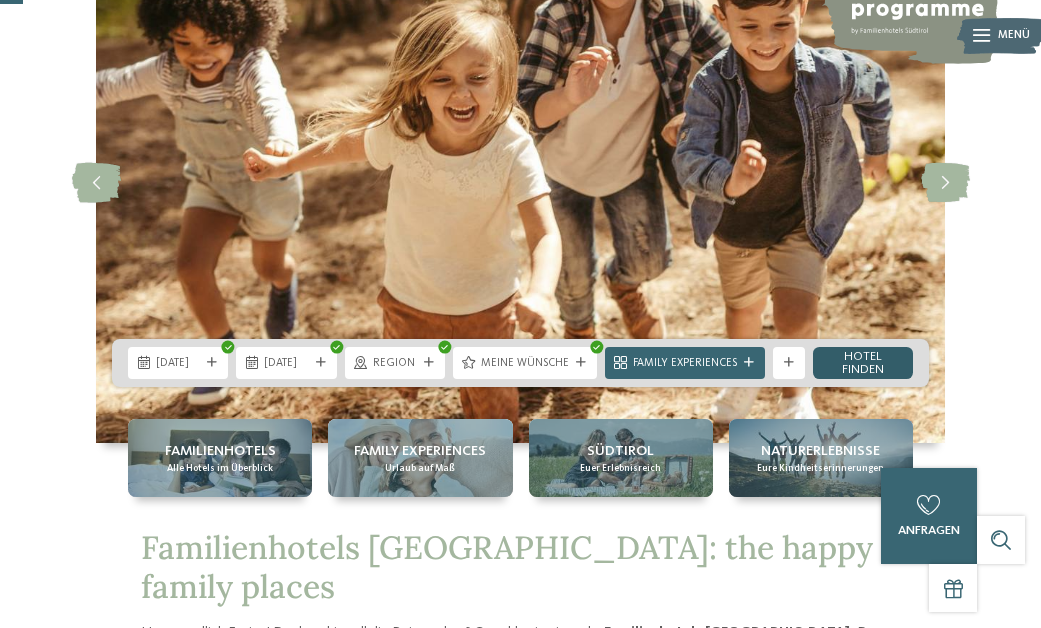 click on "Hotel finden" at bounding box center (863, 363) 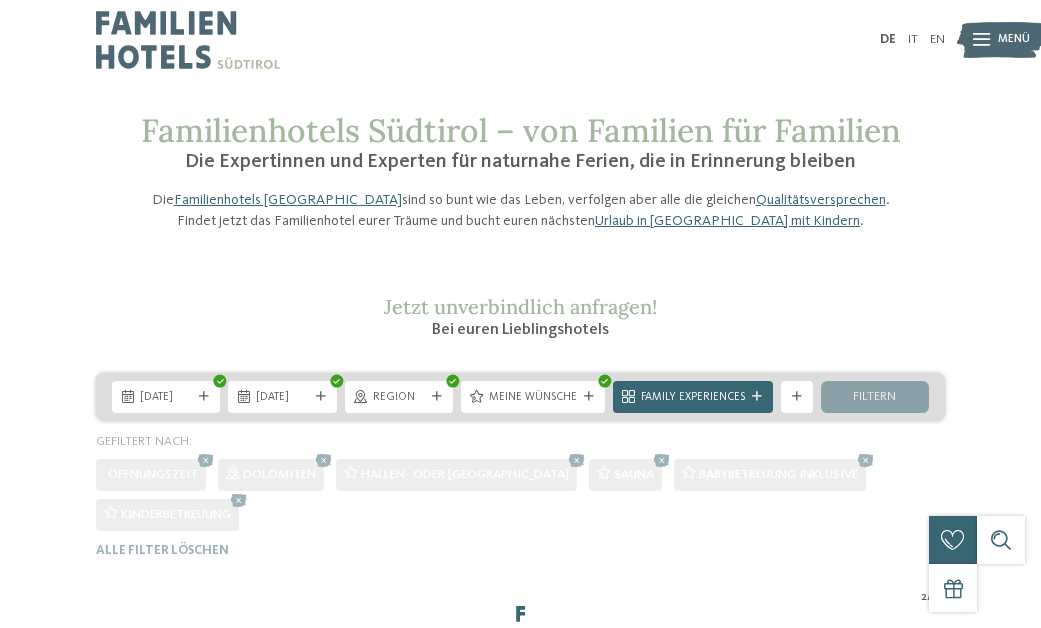 scroll, scrollTop: 0, scrollLeft: 0, axis: both 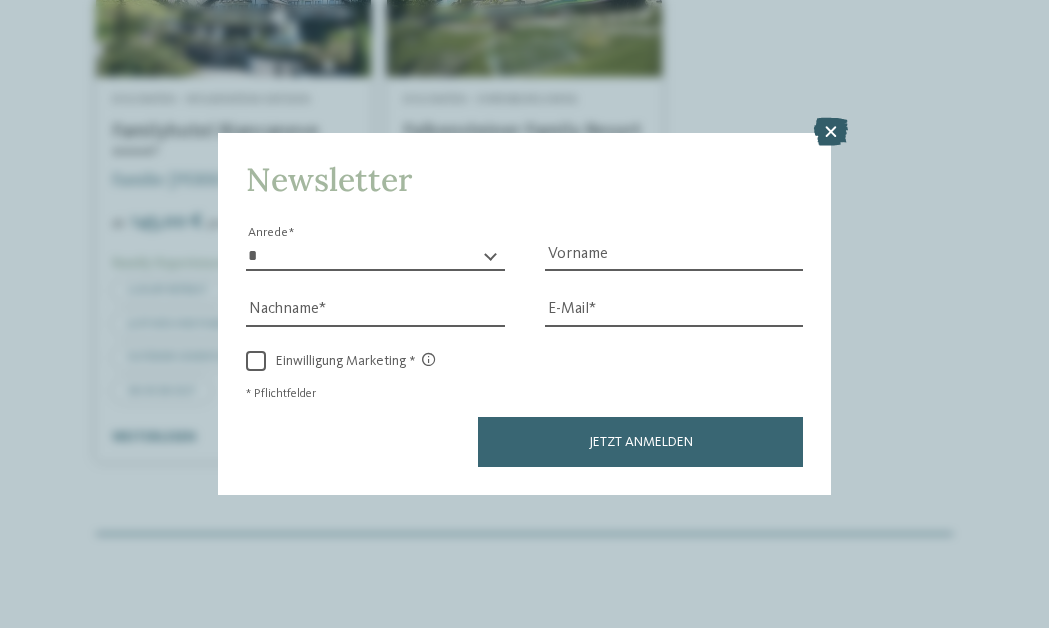 click at bounding box center (831, 132) 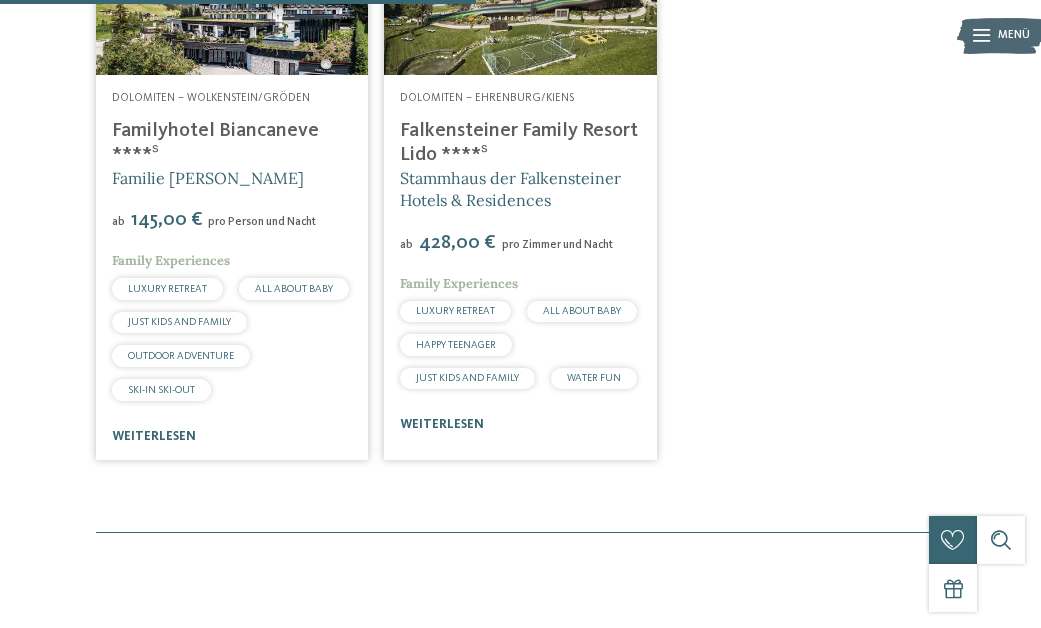 click on "Falkensteiner Family Resort Lido ****ˢ" at bounding box center [519, 143] 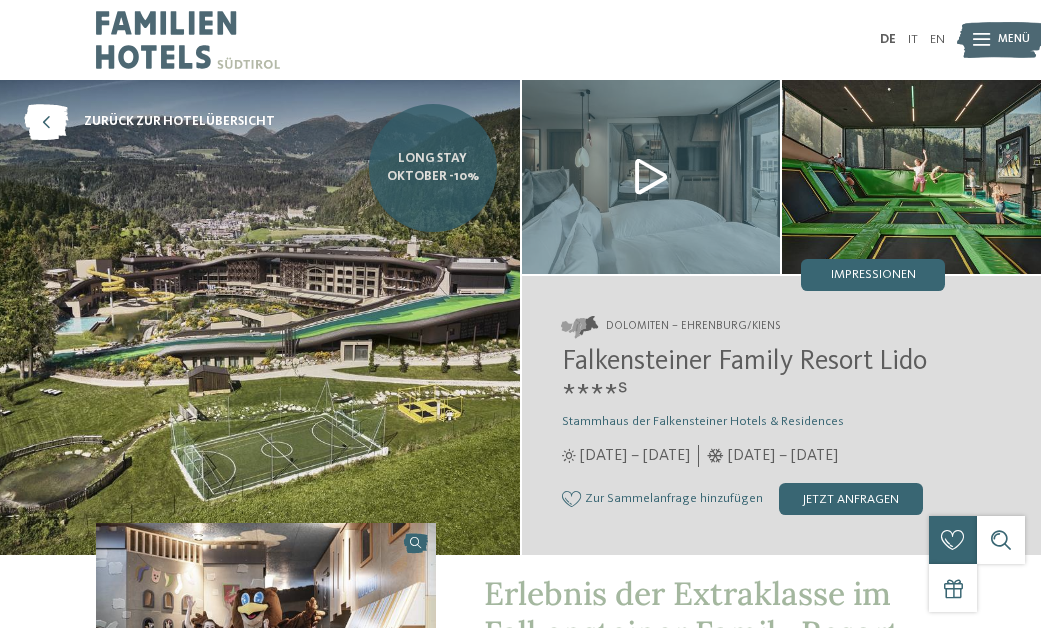 scroll, scrollTop: 0, scrollLeft: 0, axis: both 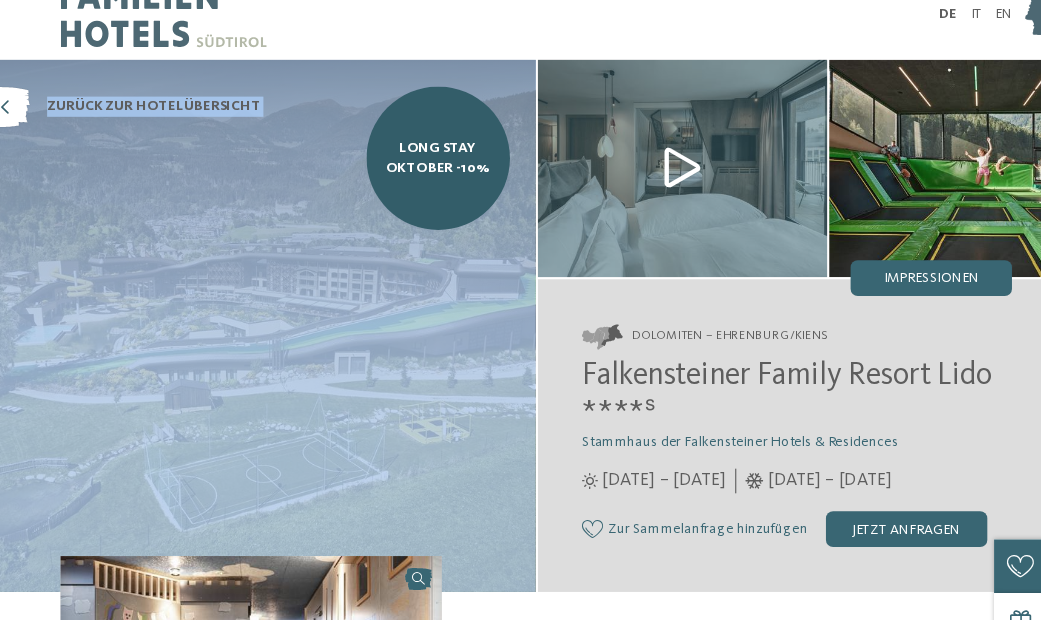 click on "zurück zur Hotelübersicht
Long Stay Oktober -10%" at bounding box center [520, 317] 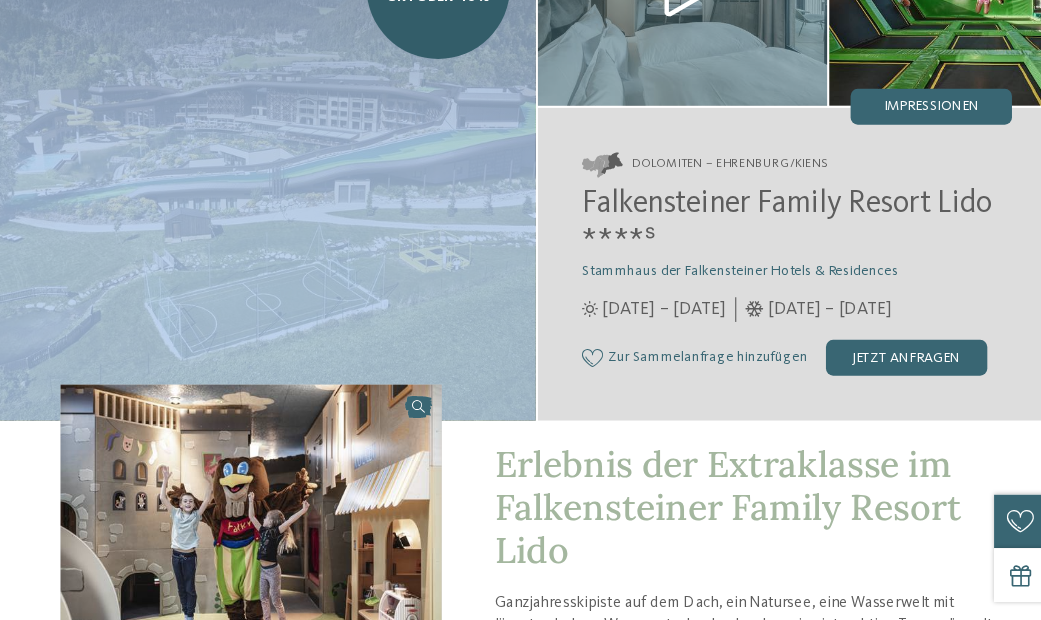 scroll, scrollTop: 140, scrollLeft: 0, axis: vertical 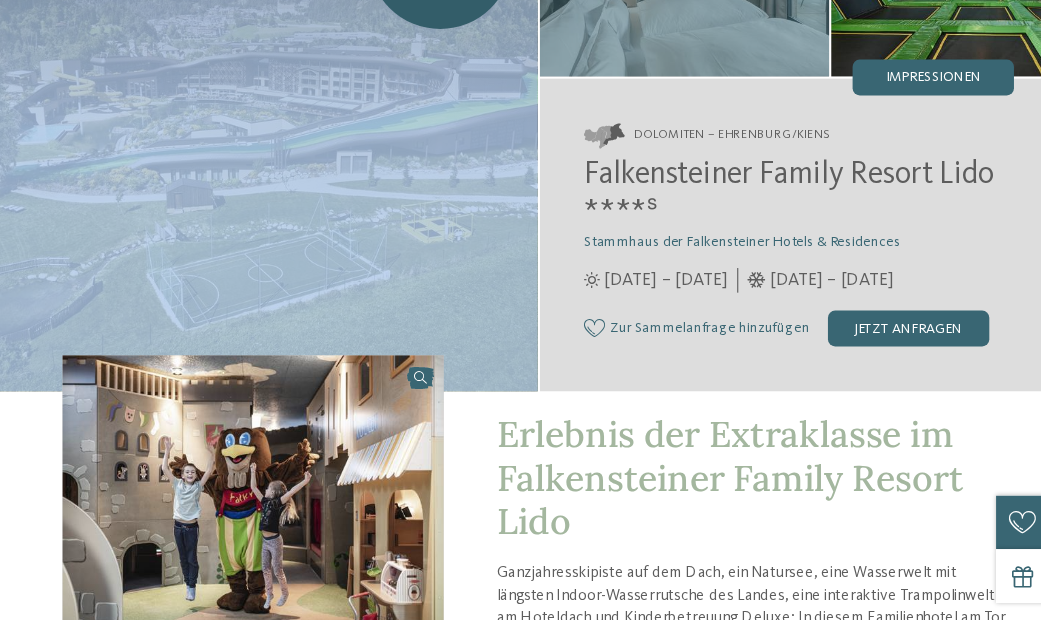click at bounding box center (260, 177) 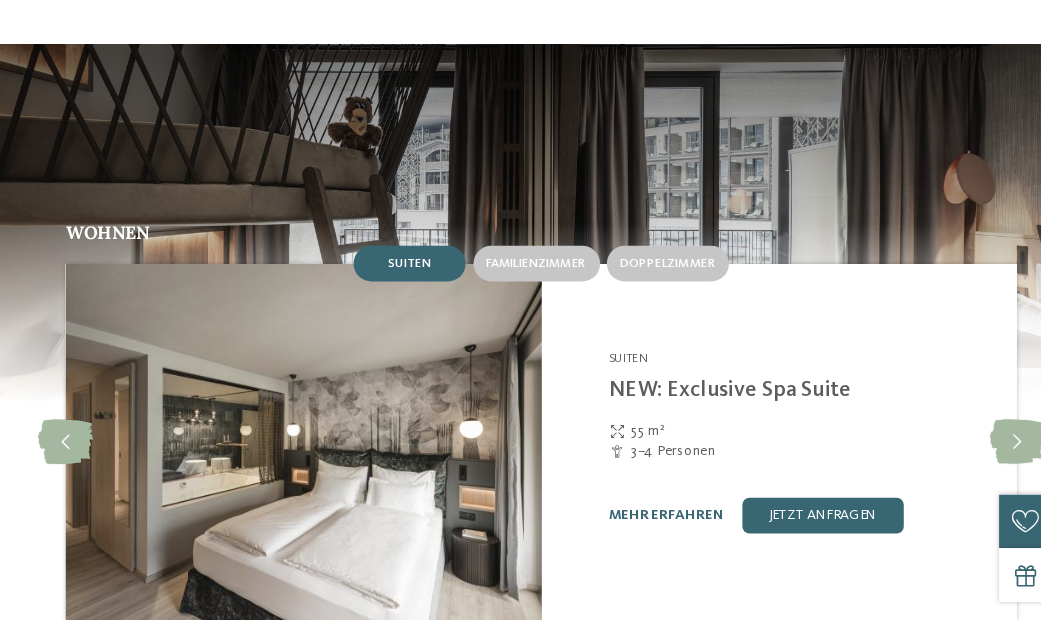 scroll, scrollTop: 1615, scrollLeft: 0, axis: vertical 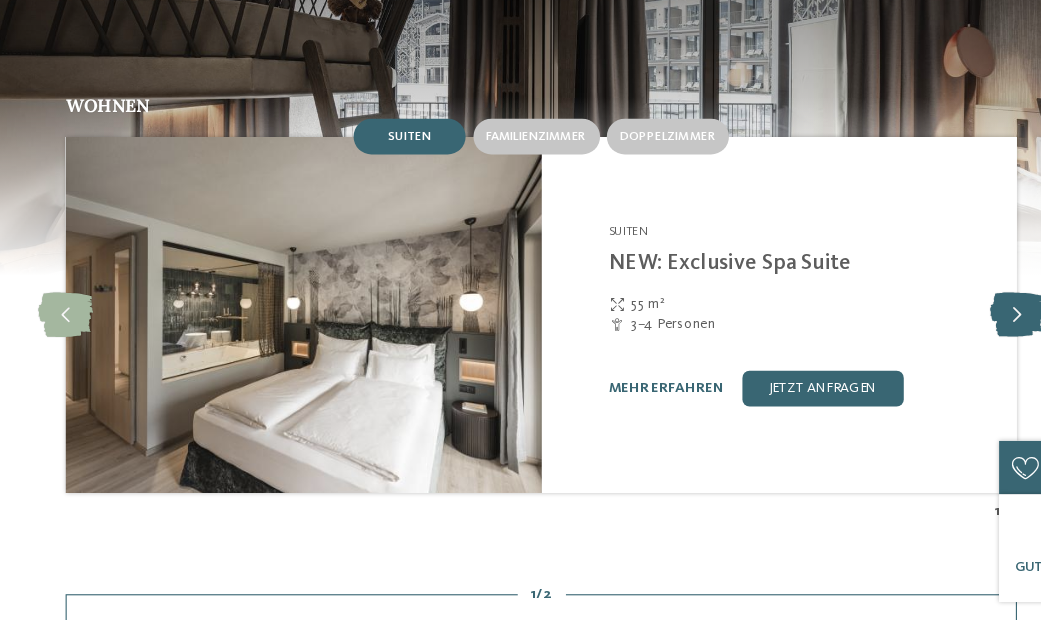 click at bounding box center (945, 348) 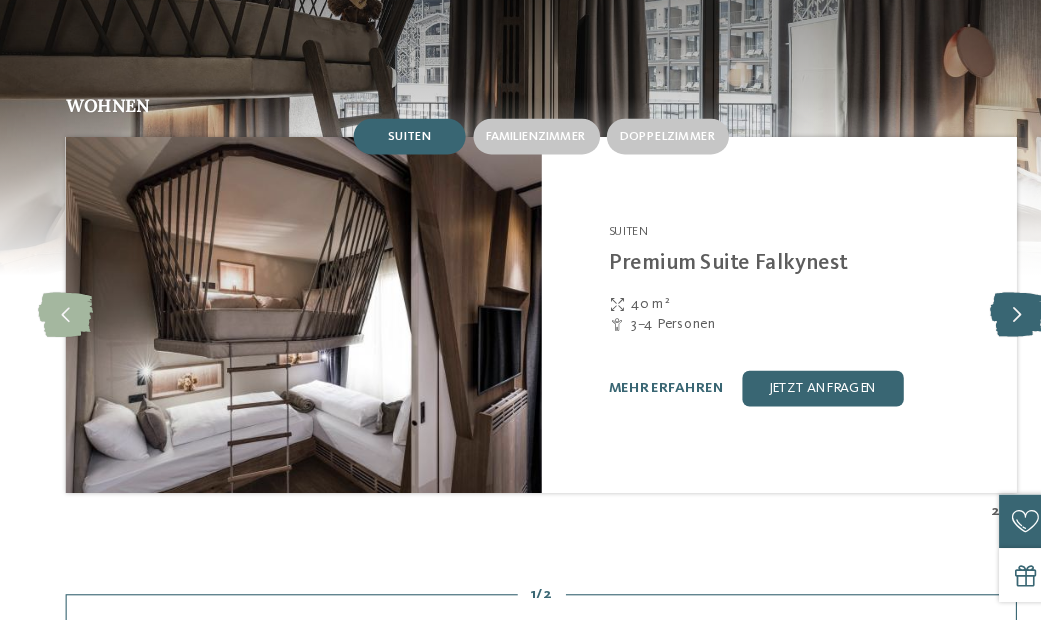 click at bounding box center (945, 348) 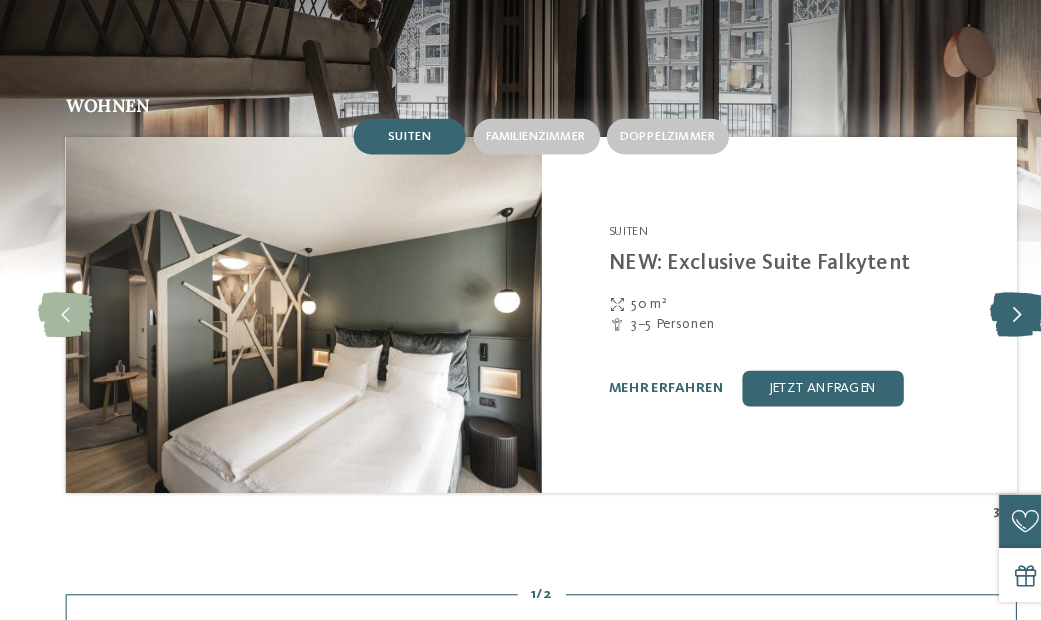 click at bounding box center [945, 348] 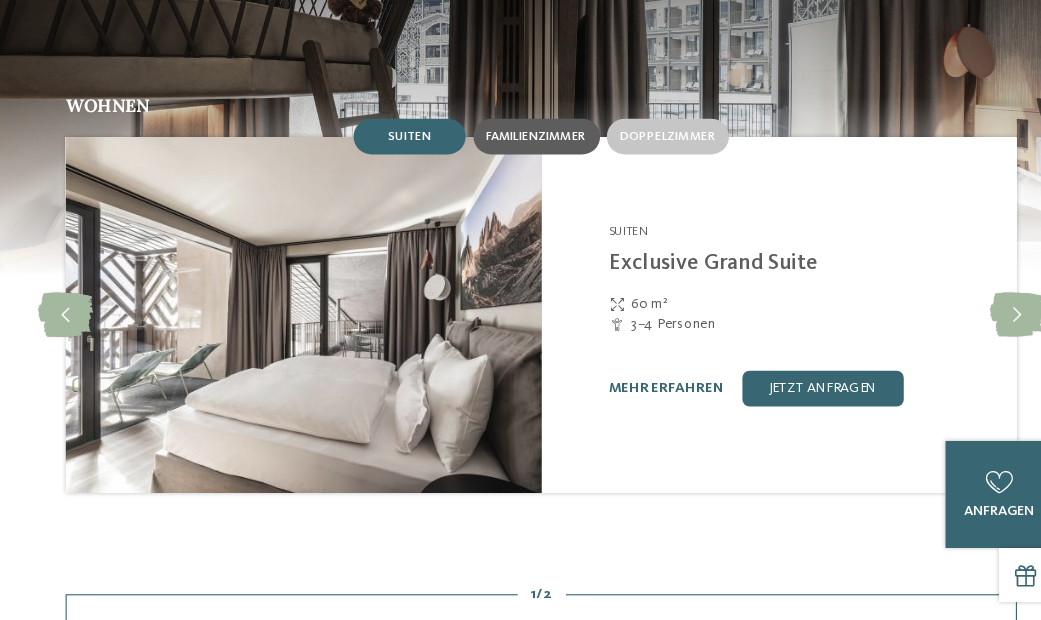 click on "Familienzimmer" at bounding box center (516, 189) 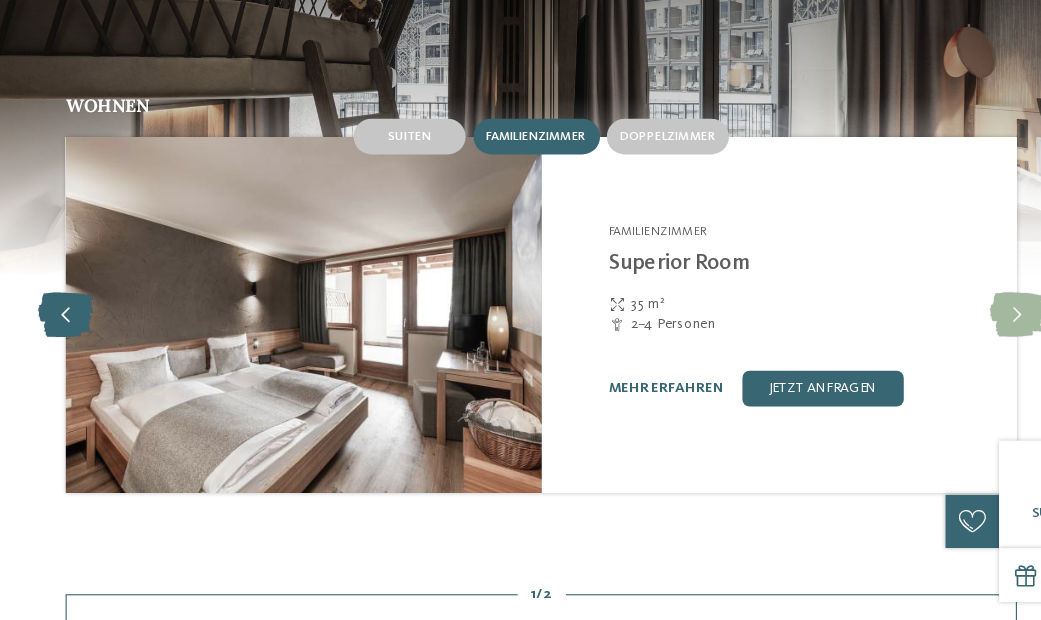 click at bounding box center [96, 348] 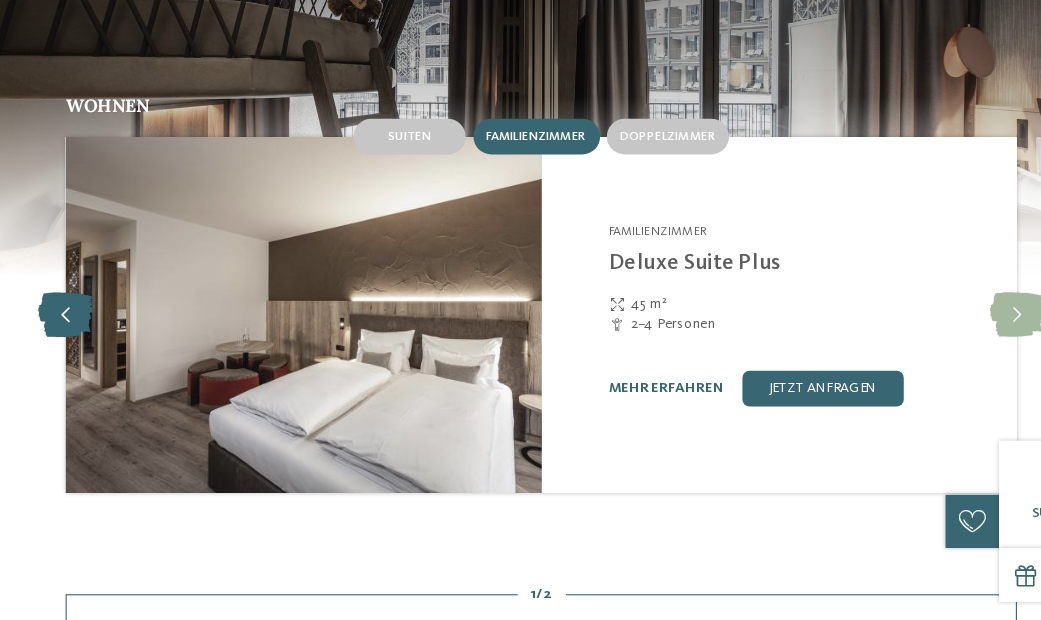 click at bounding box center (96, 348) 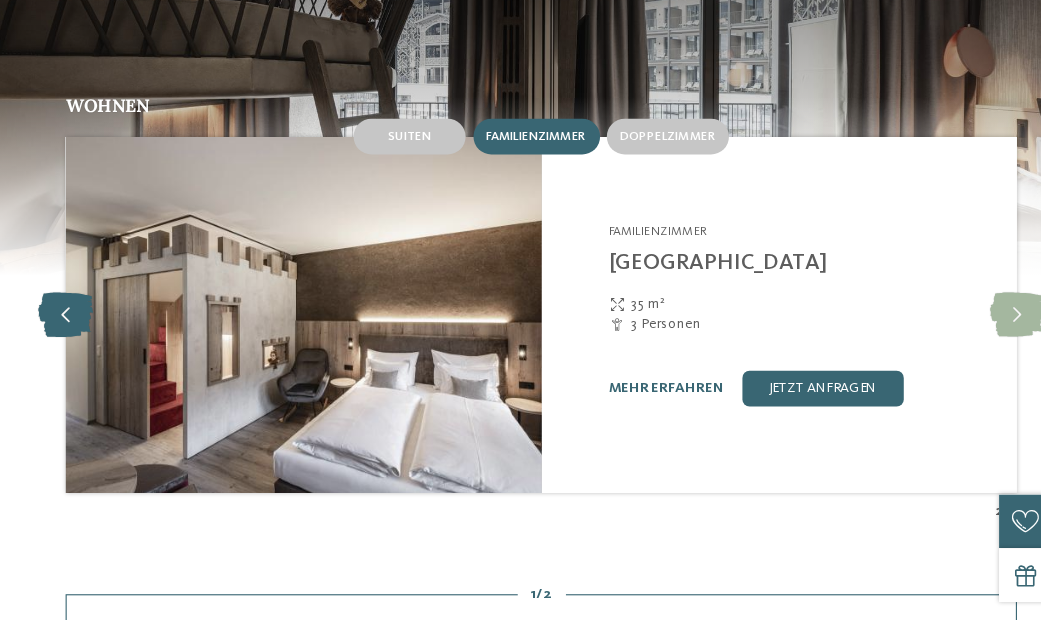 click at bounding box center (96, 348) 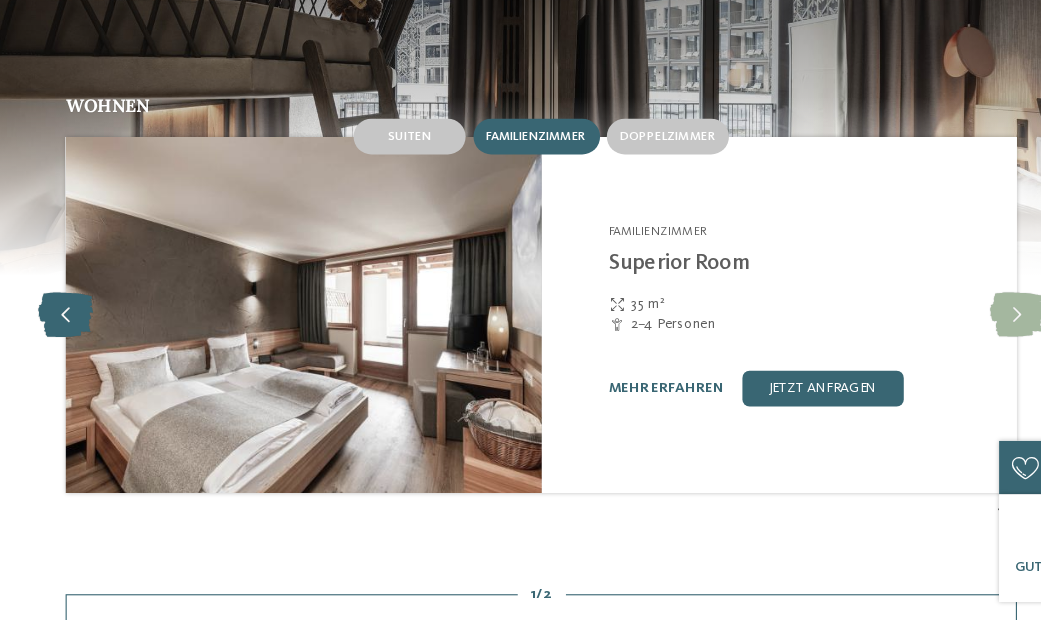 click at bounding box center (96, 348) 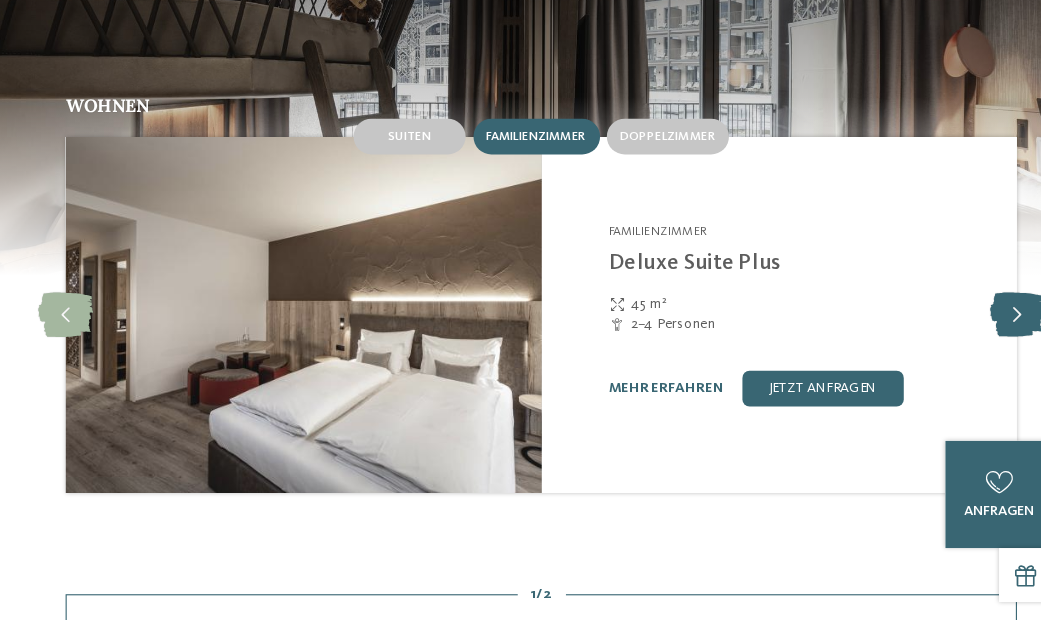 click at bounding box center [945, 348] 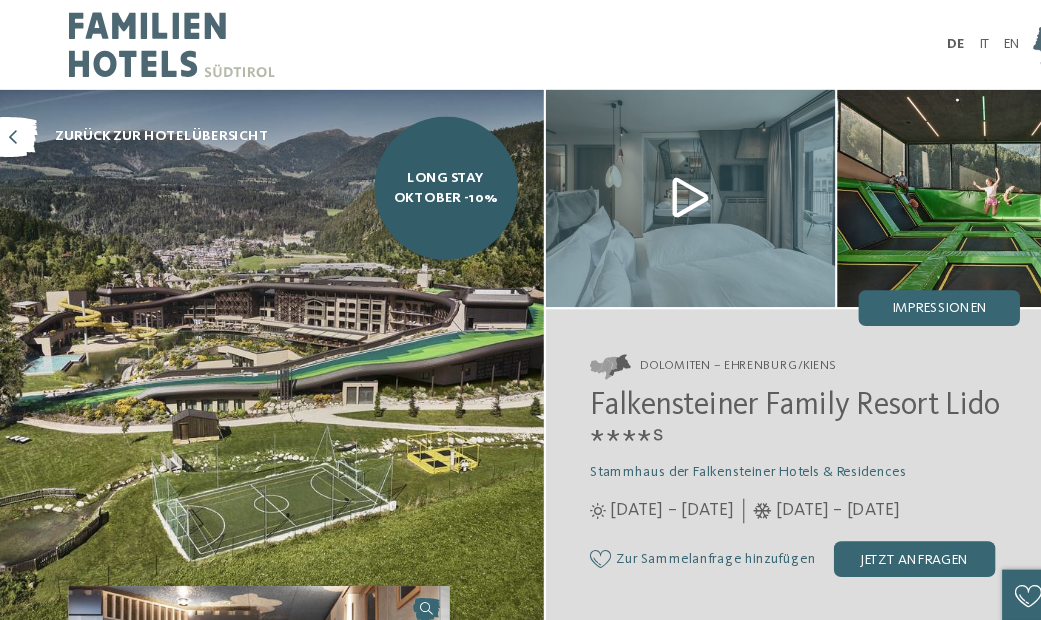 scroll, scrollTop: 0, scrollLeft: 0, axis: both 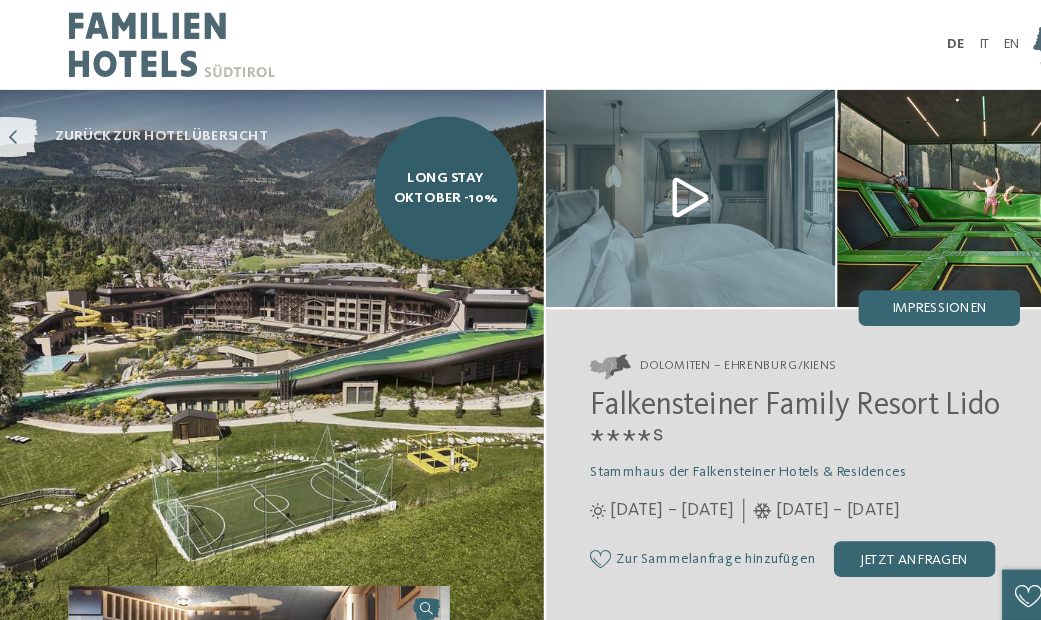 click at bounding box center (46, 122) 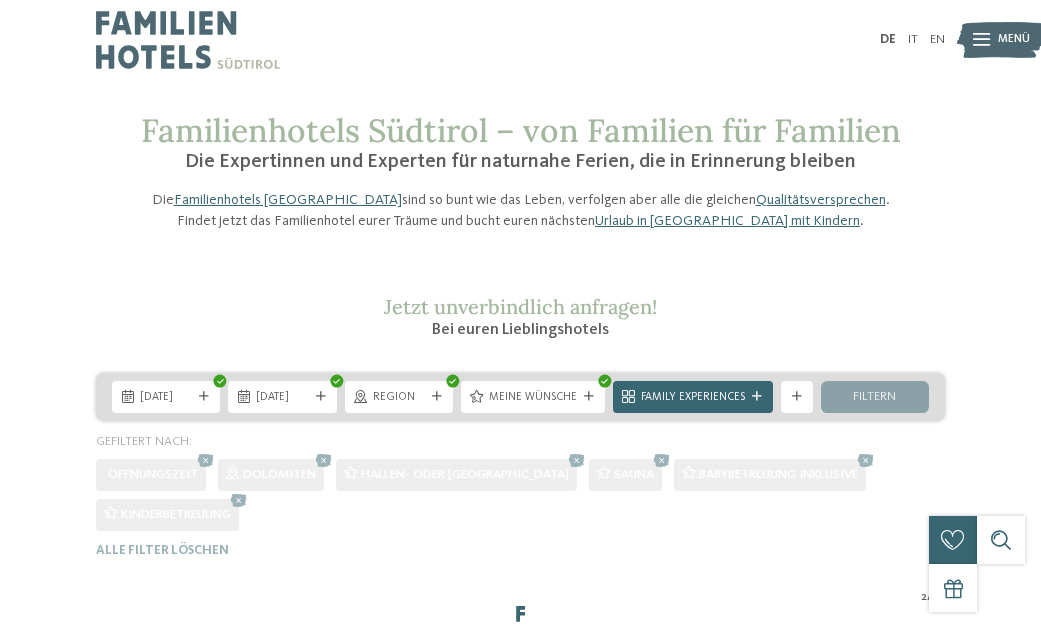 scroll, scrollTop: 0, scrollLeft: 0, axis: both 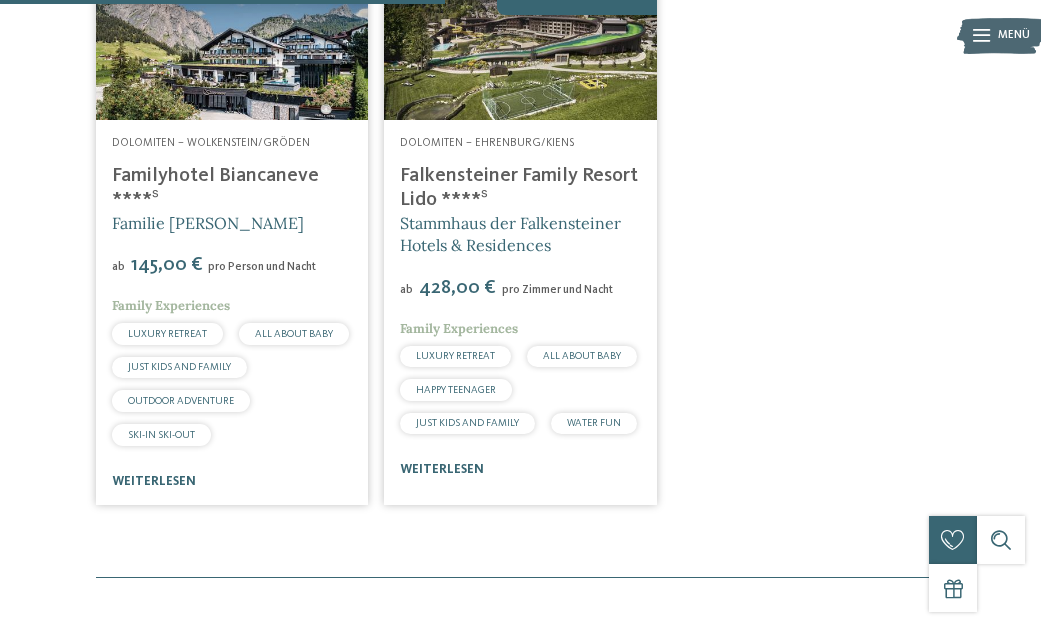 click at bounding box center [232, 43] 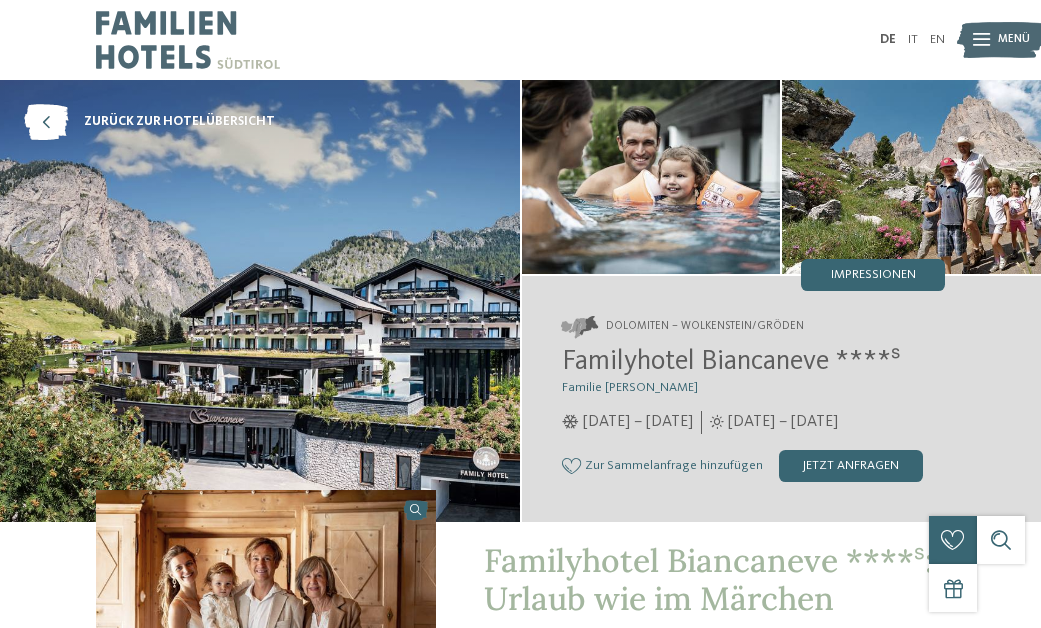 scroll, scrollTop: 0, scrollLeft: 0, axis: both 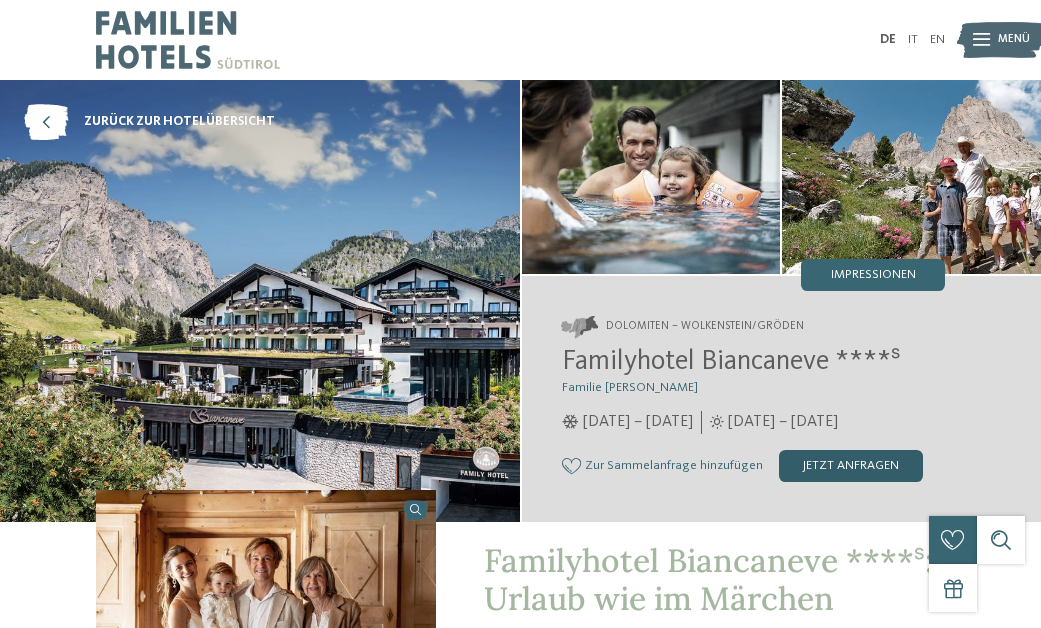 click on "jetzt anfragen" at bounding box center [851, 466] 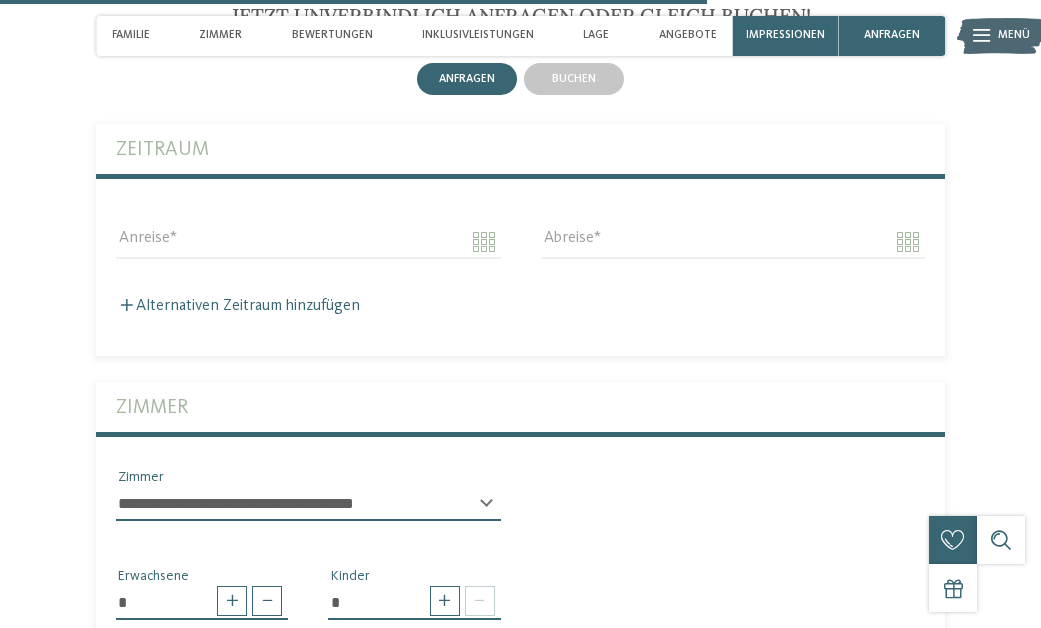 scroll, scrollTop: 3423, scrollLeft: 0, axis: vertical 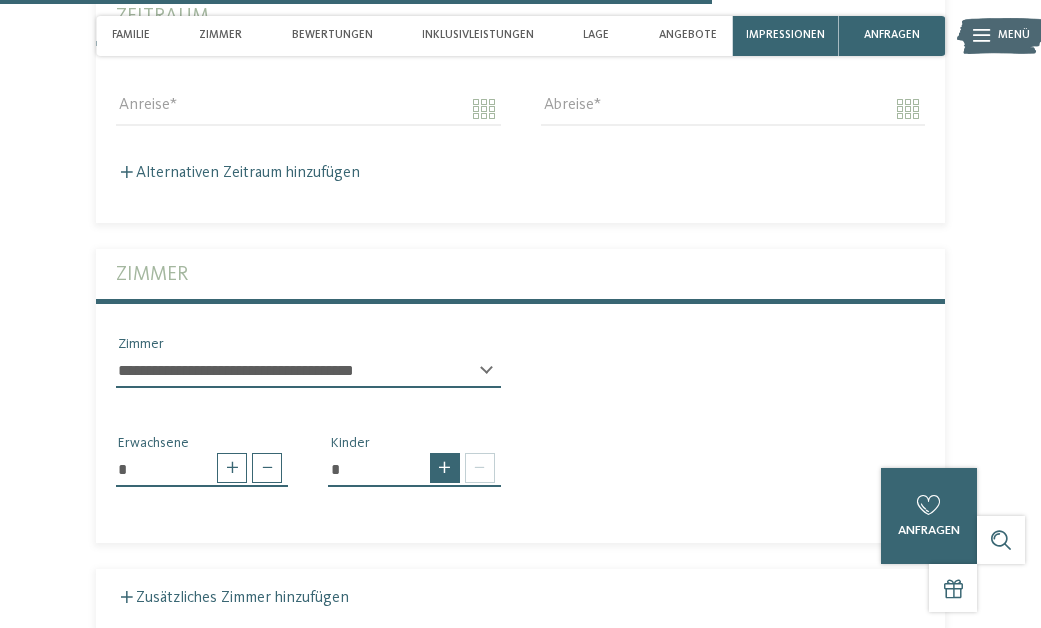 click at bounding box center [445, 468] 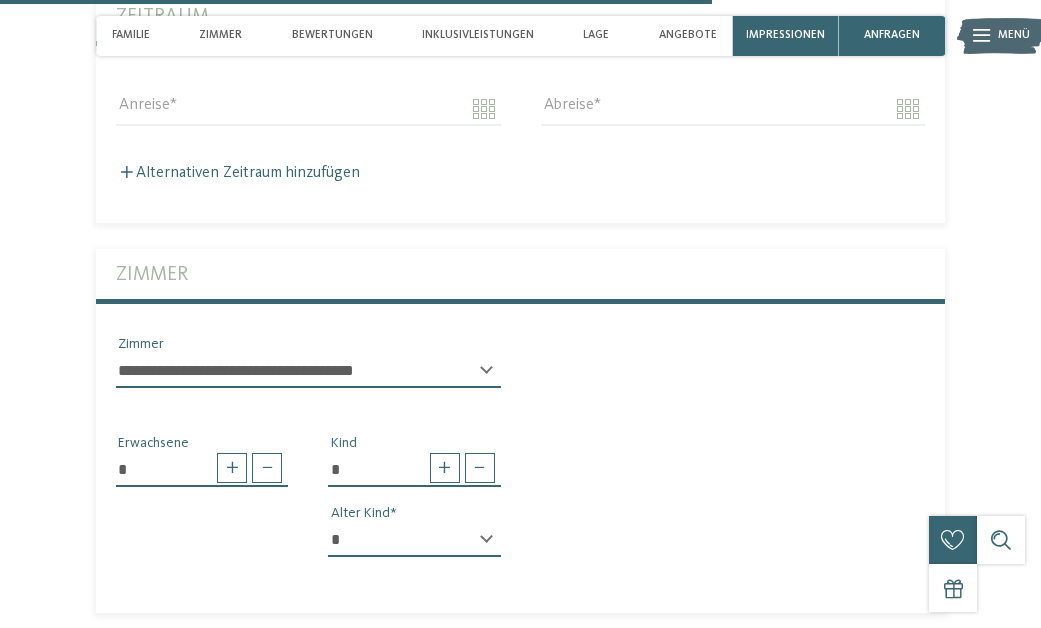click on "* * * * * * * * * * * ** ** ** ** ** ** ** **     Alter Kind" at bounding box center [414, 548] 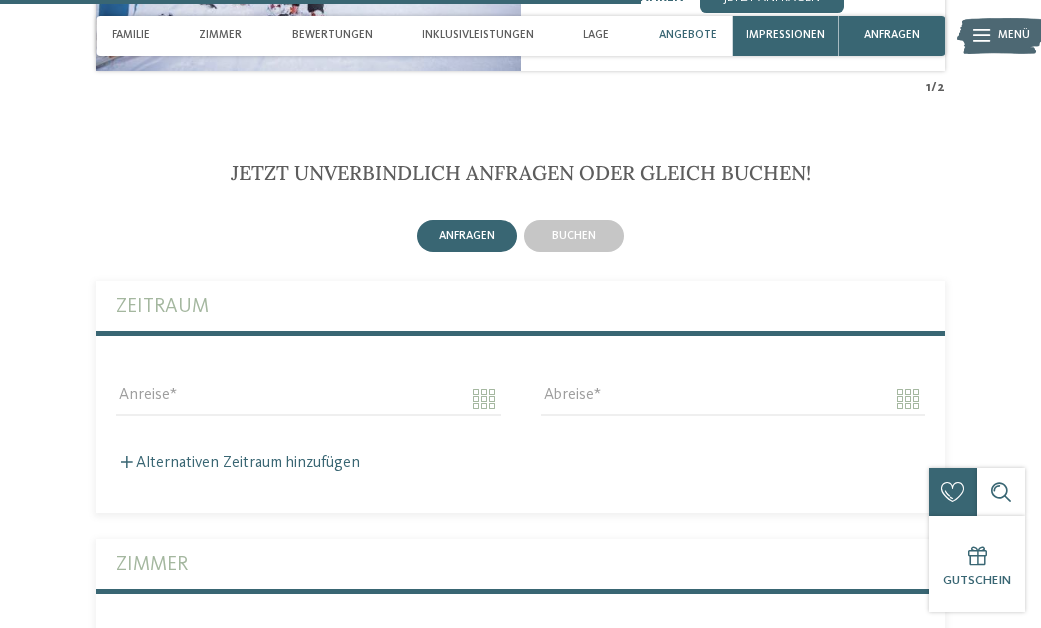 scroll, scrollTop: 3117, scrollLeft: 0, axis: vertical 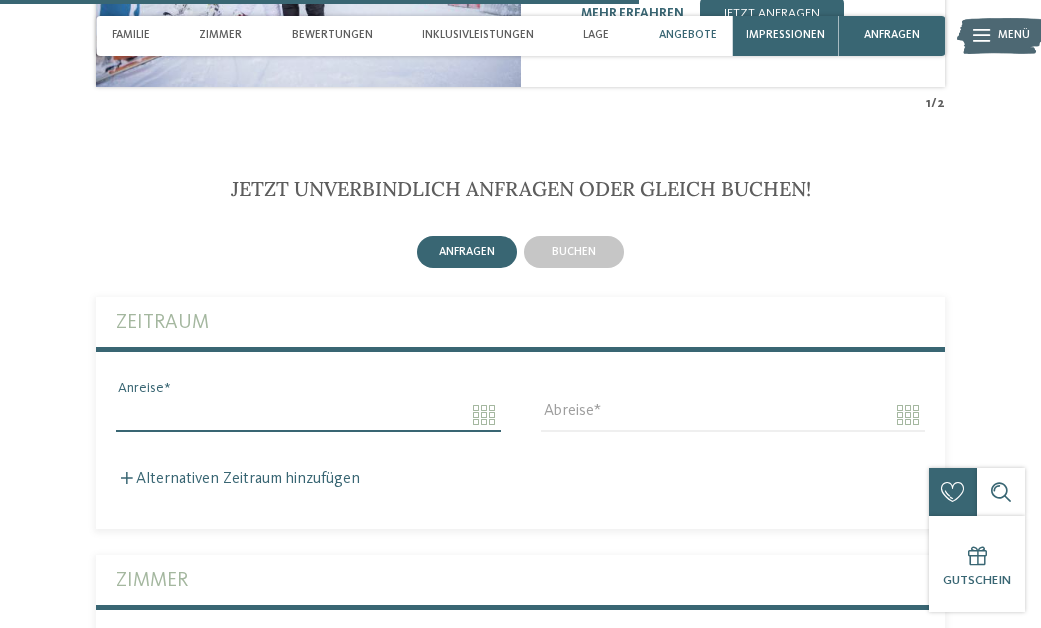click on "Anreise" at bounding box center (308, 415) 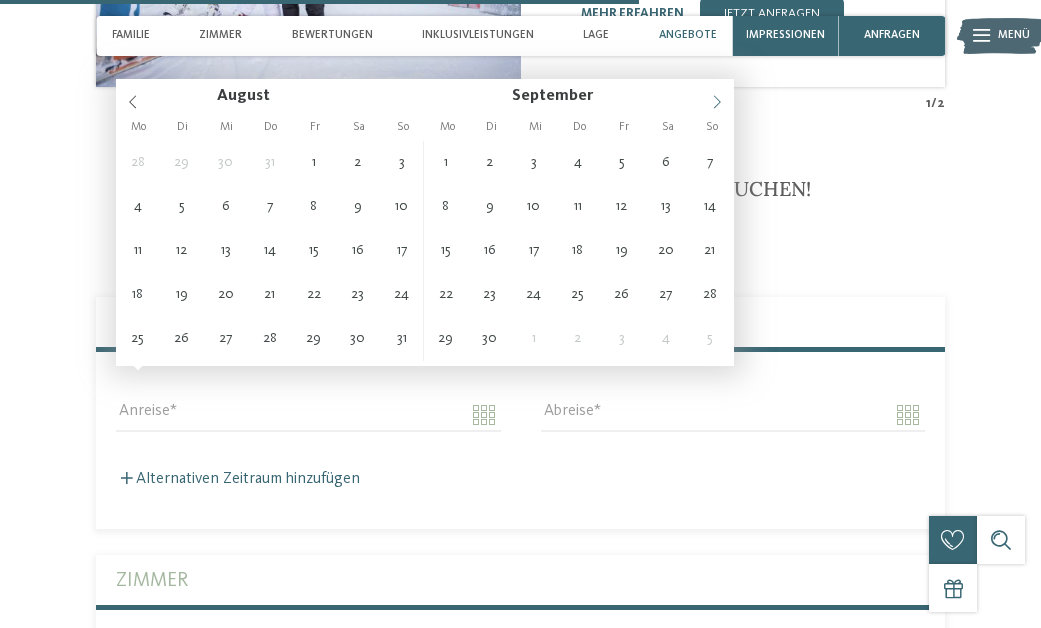 click 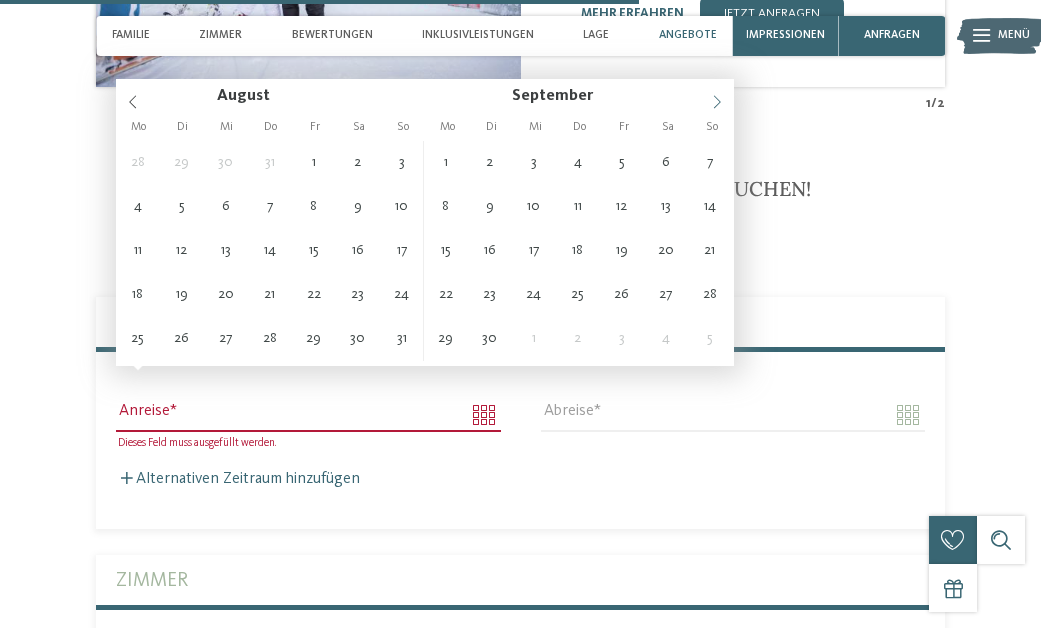 click 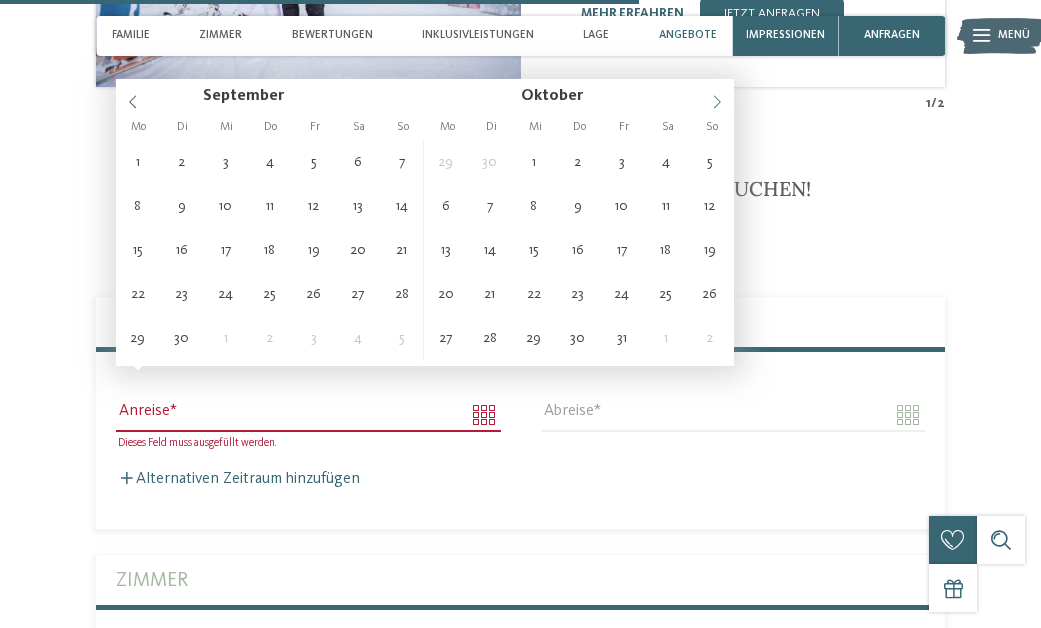 click 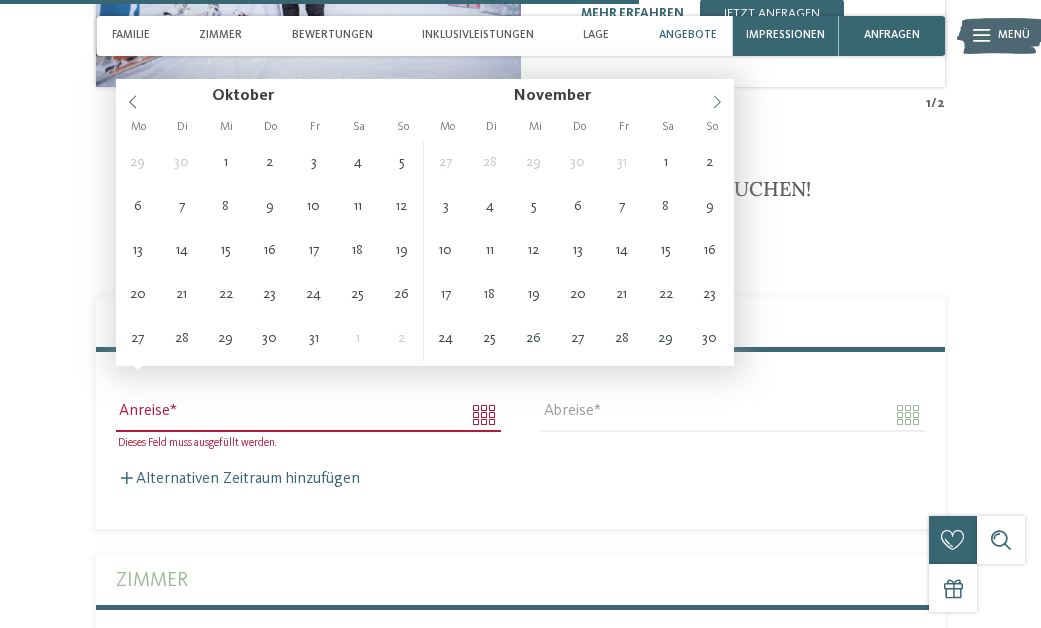 click 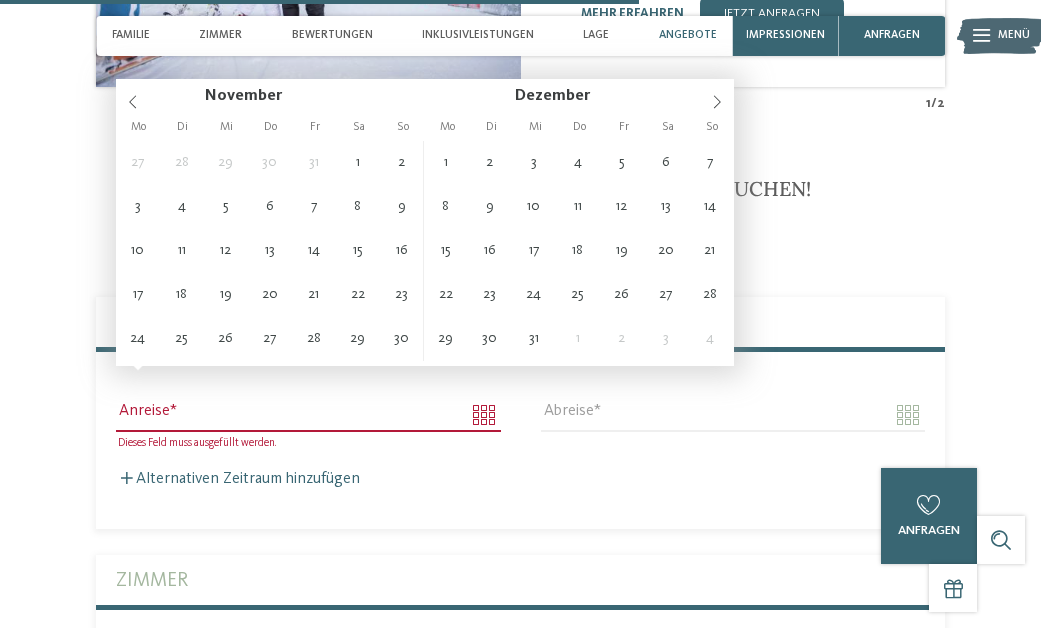 type on "**********" 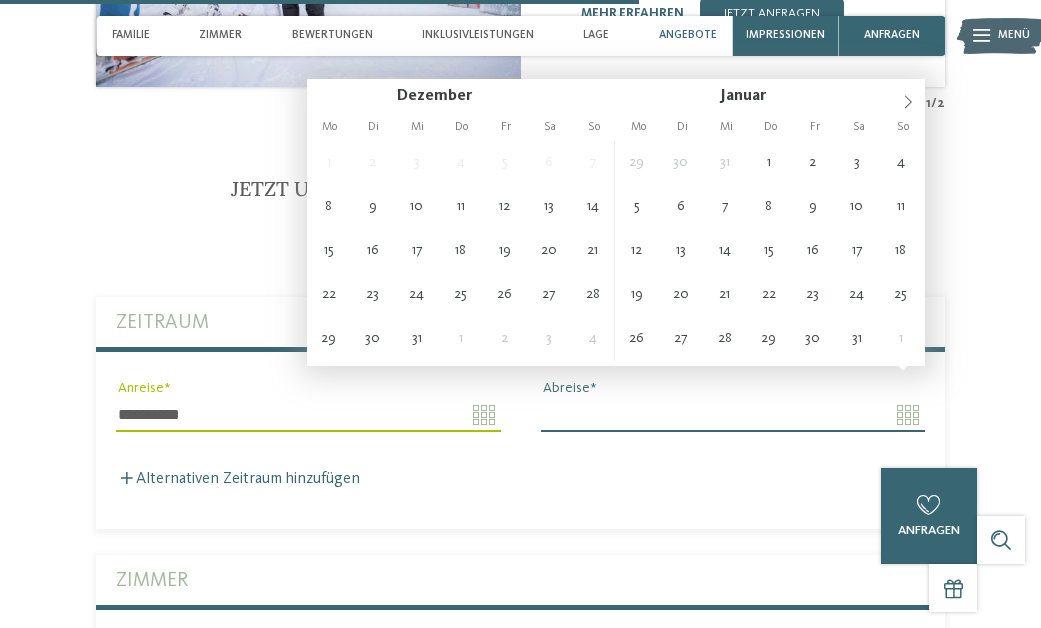 click on "Abreise" at bounding box center [733, 415] 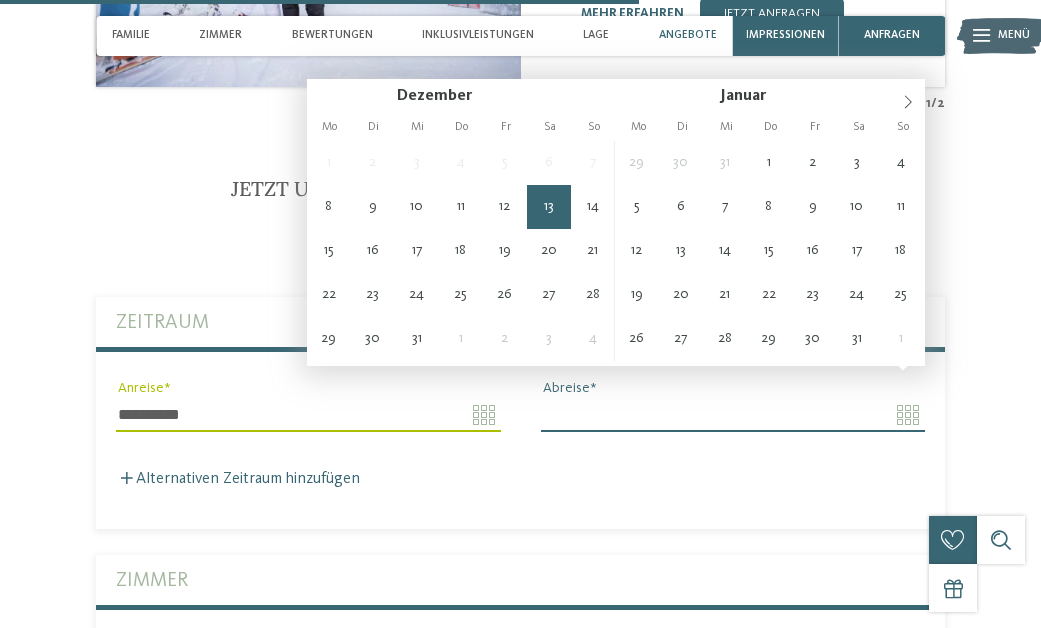 type on "**********" 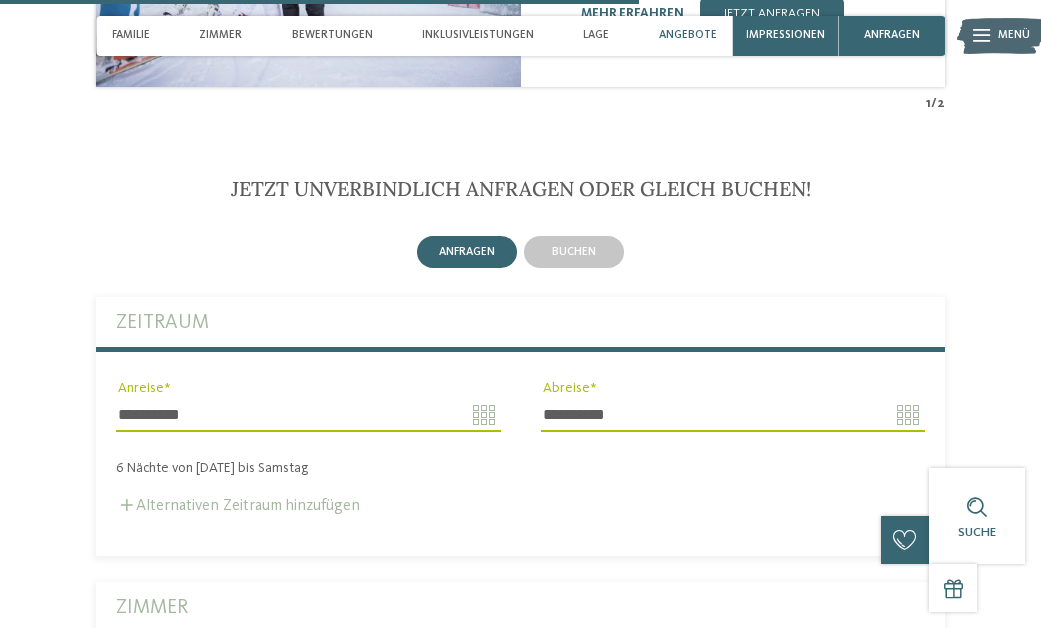 click on "Alternativen Zeitraum hinzufügen" at bounding box center [238, 506] 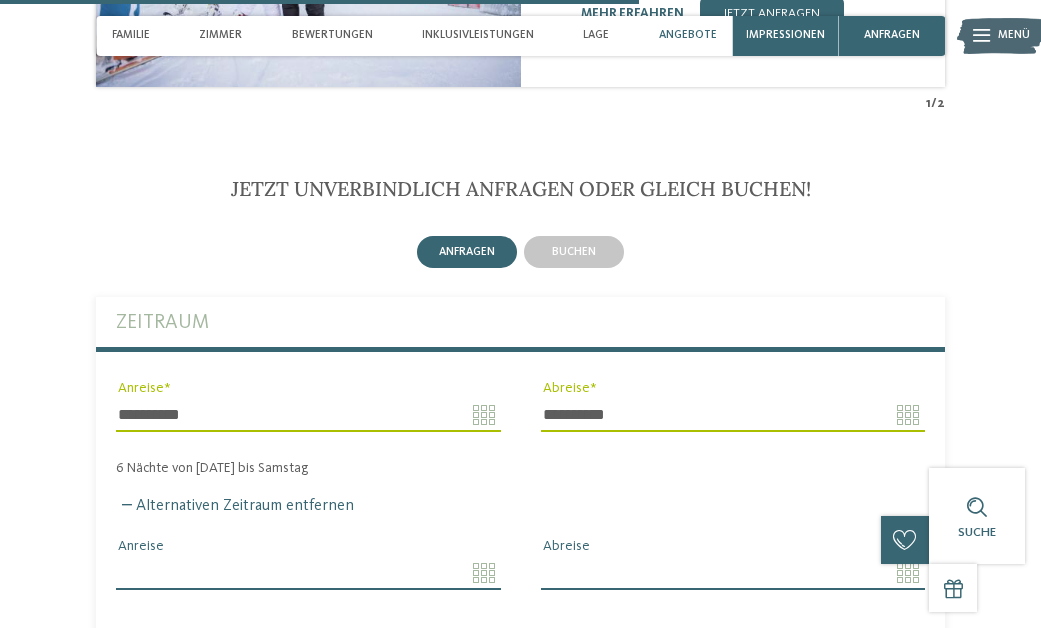 click on "Anreise" at bounding box center (308, 573) 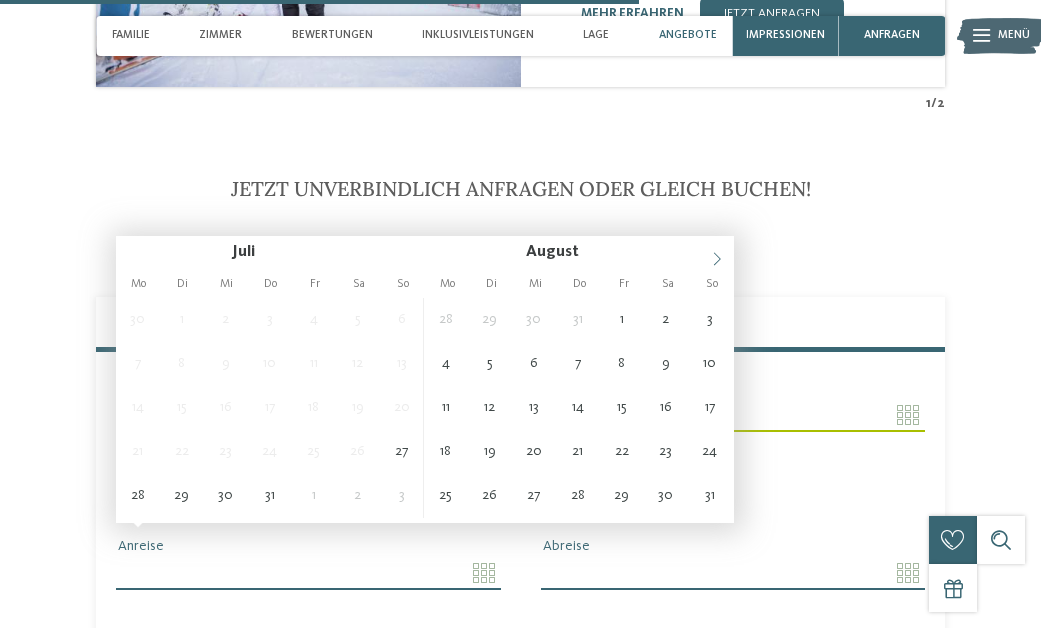 click 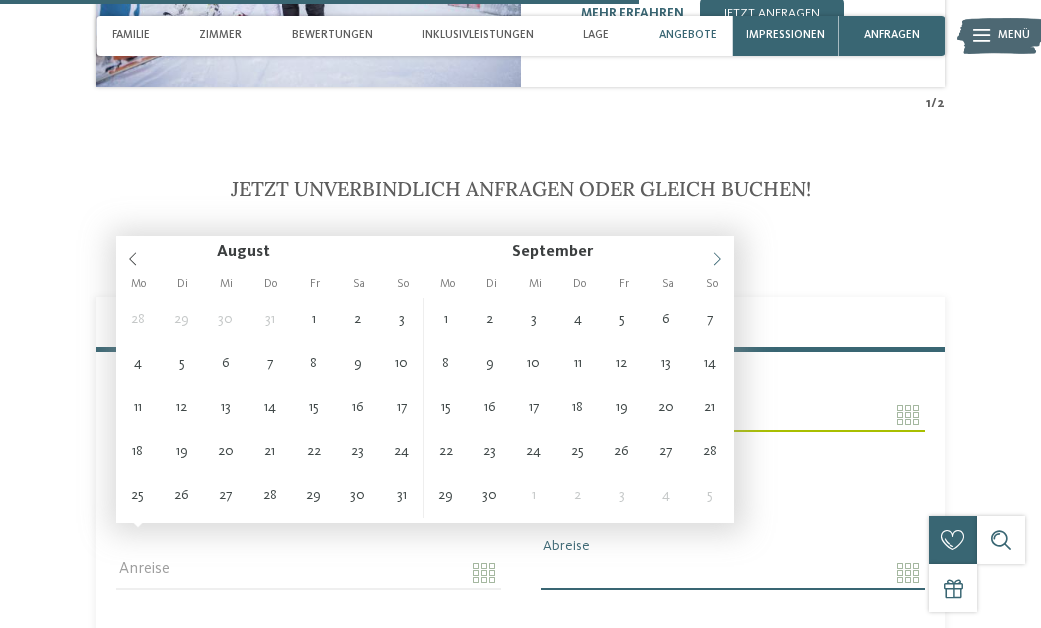click 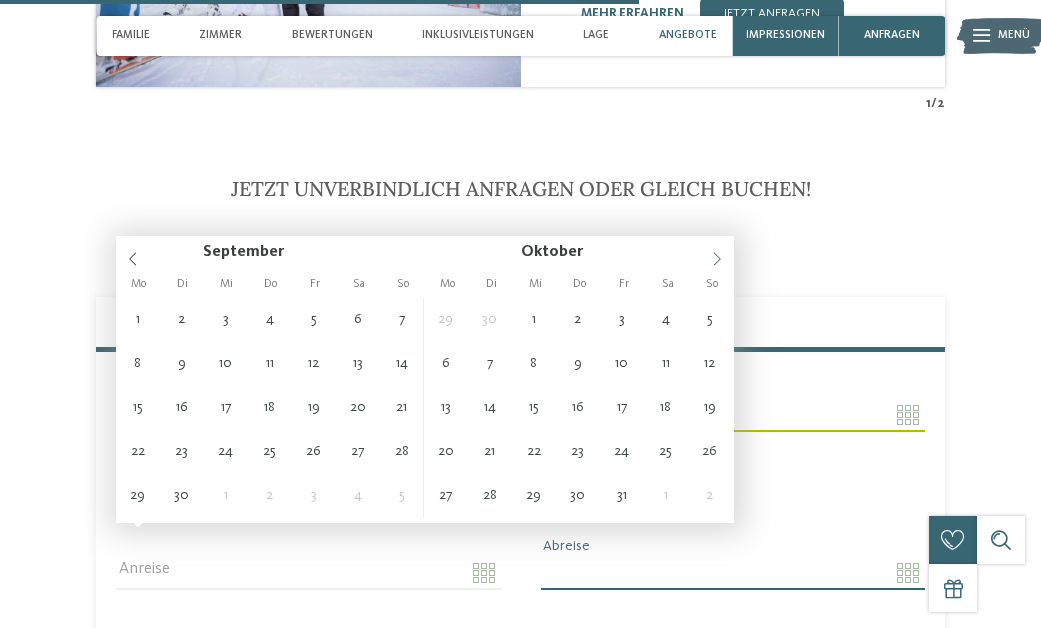 click 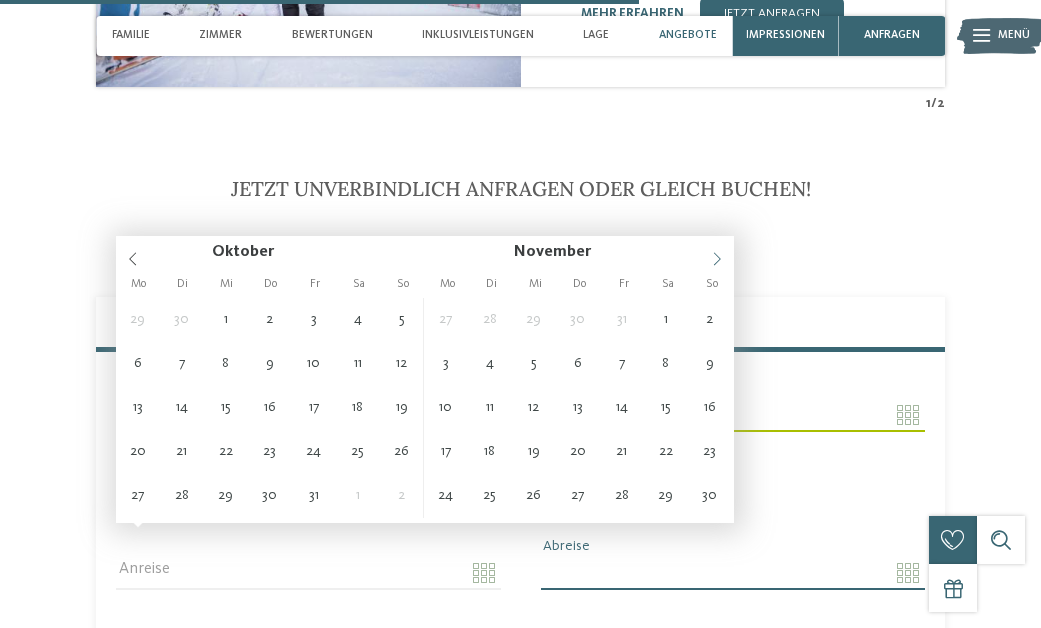 click 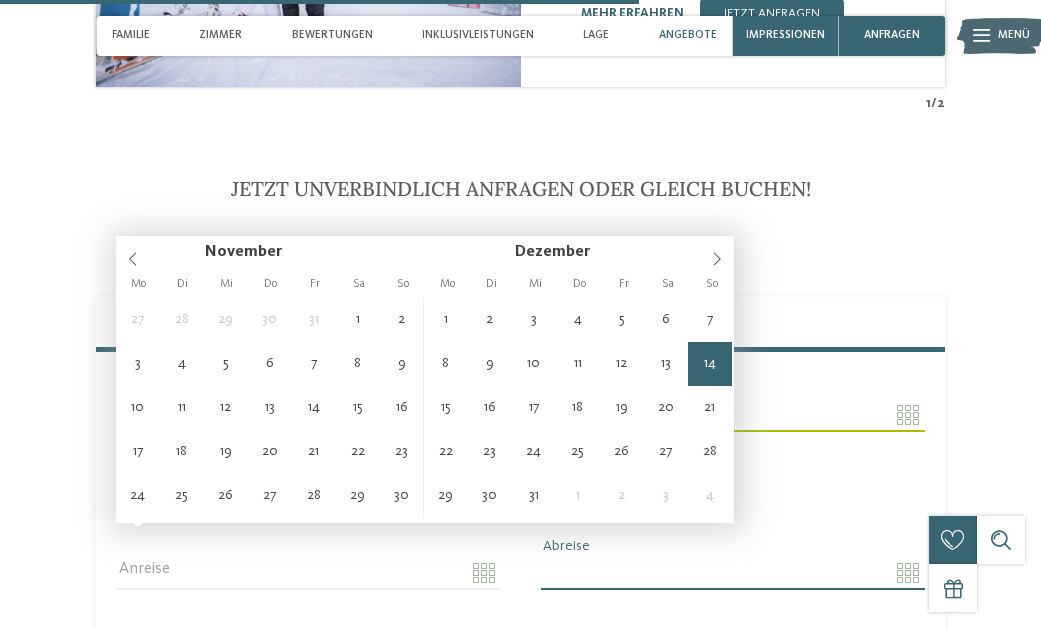 type on "**********" 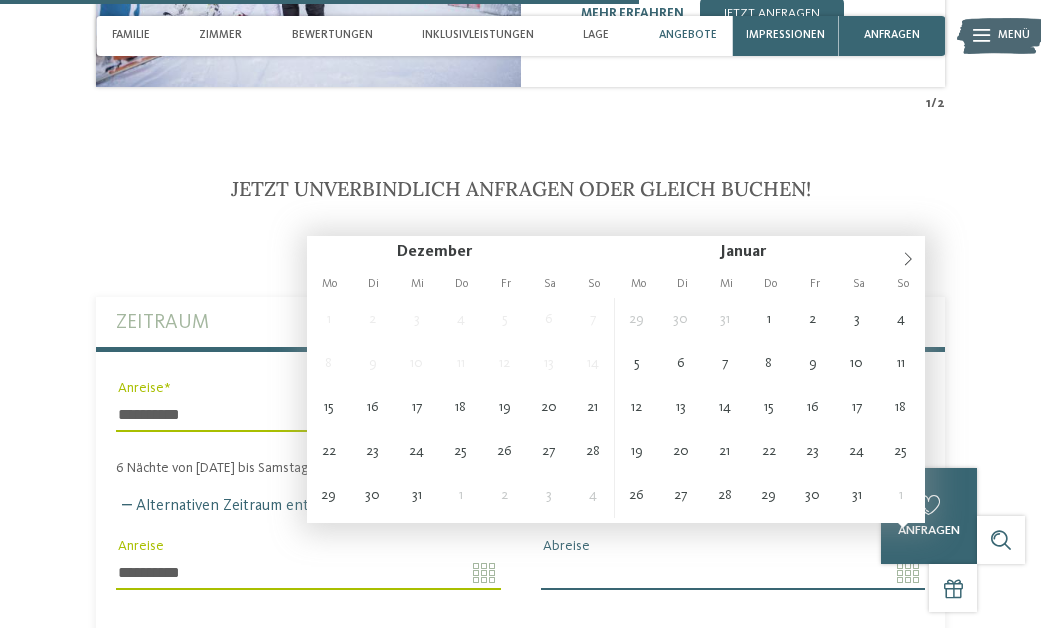 click on "Abreise" at bounding box center (733, 573) 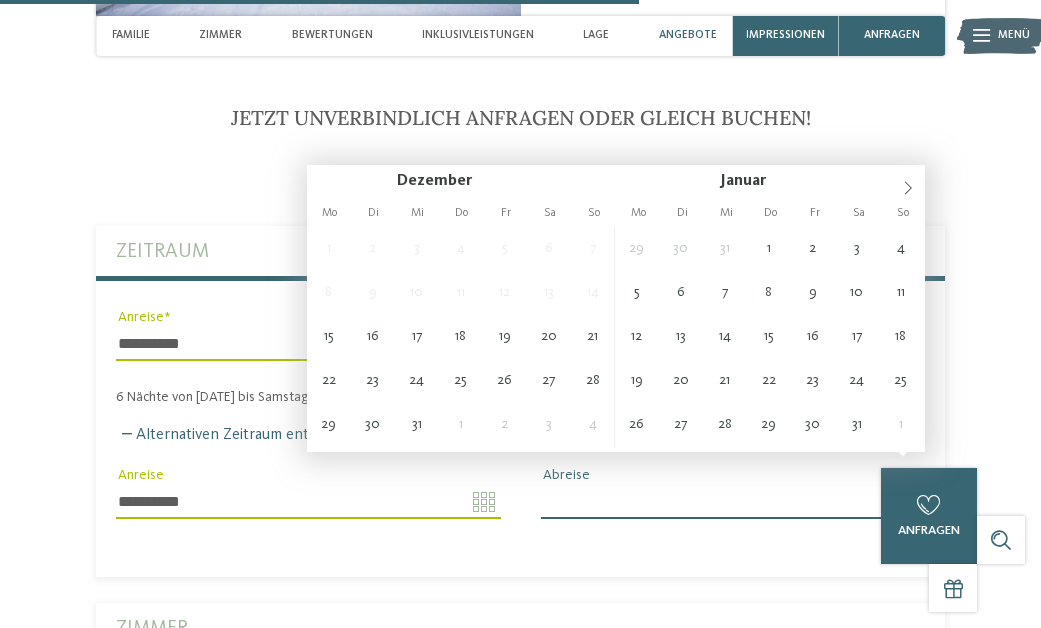 scroll, scrollTop: 3189, scrollLeft: 0, axis: vertical 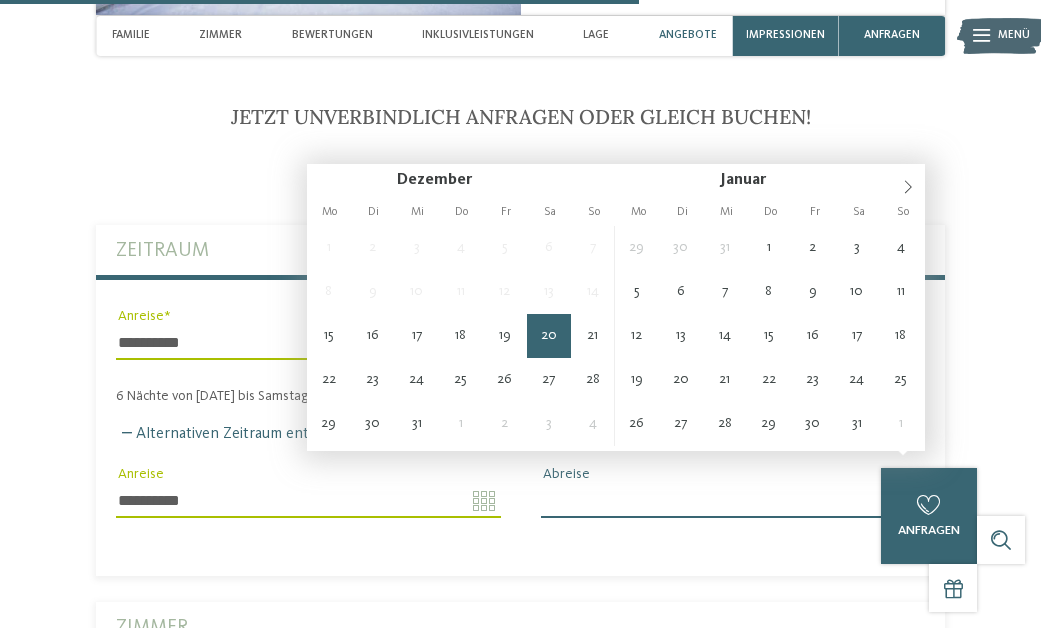 type on "**********" 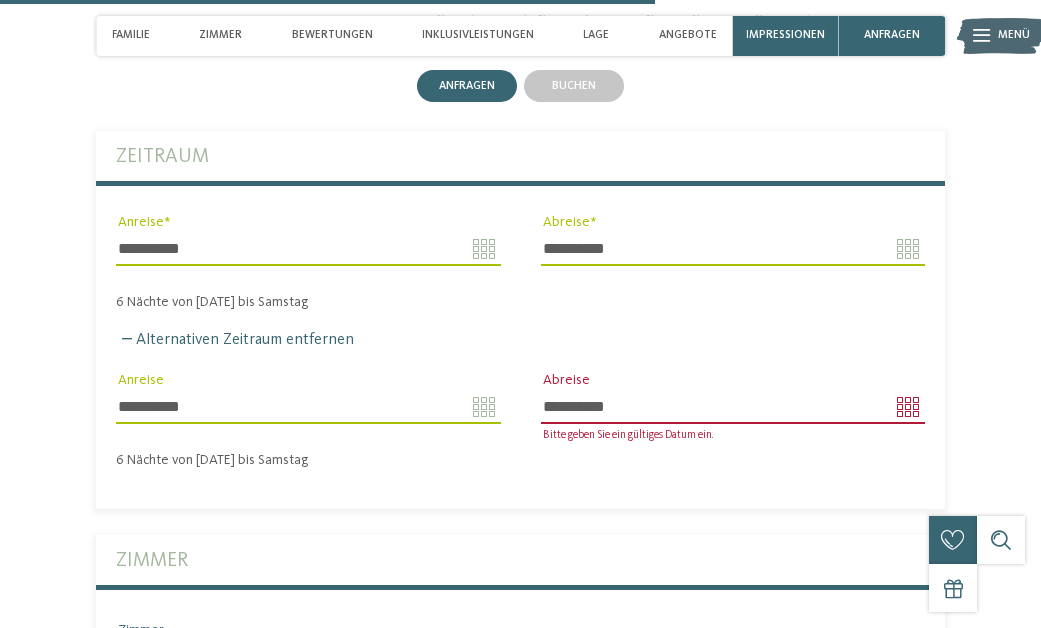 scroll, scrollTop: 3305, scrollLeft: 0, axis: vertical 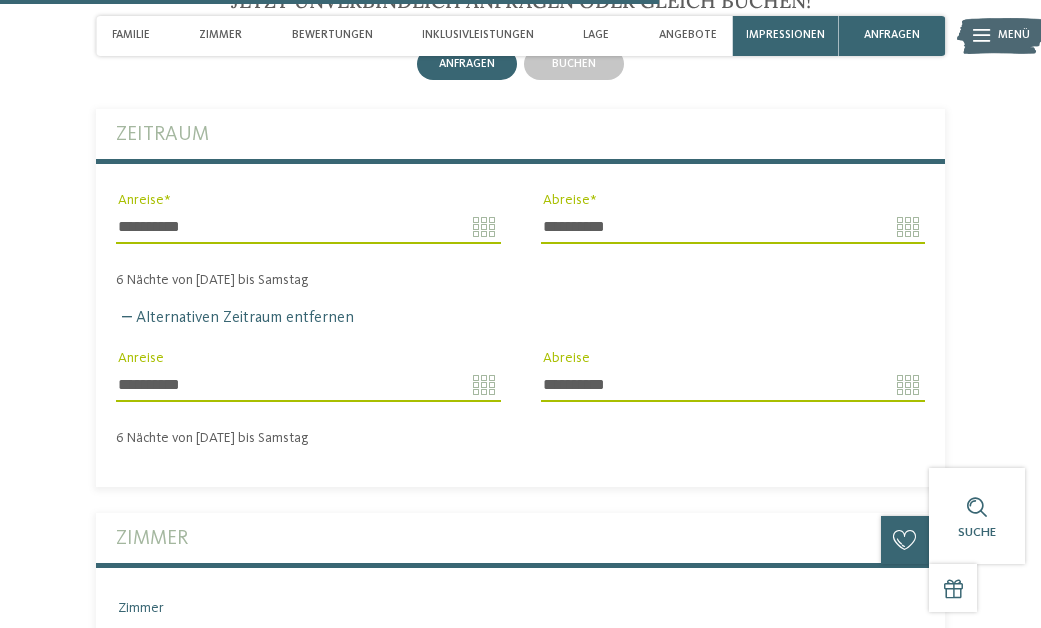 click on "6   Nächte   von   Sonntag   bis   Samstag" at bounding box center (520, 433) 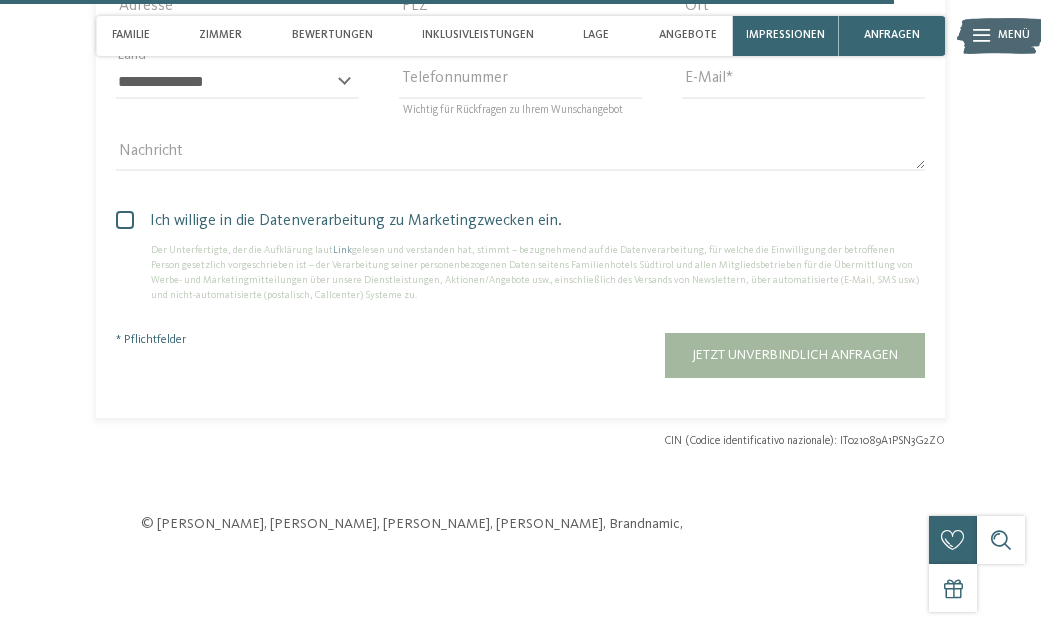 scroll, scrollTop: 4490, scrollLeft: 0, axis: vertical 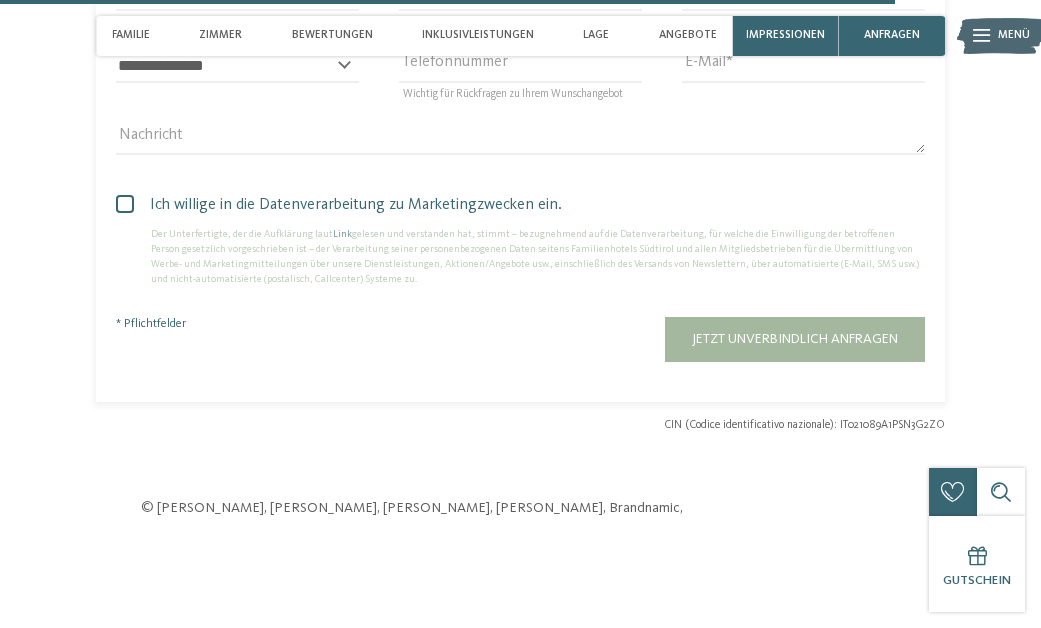 click at bounding box center [125, 204] 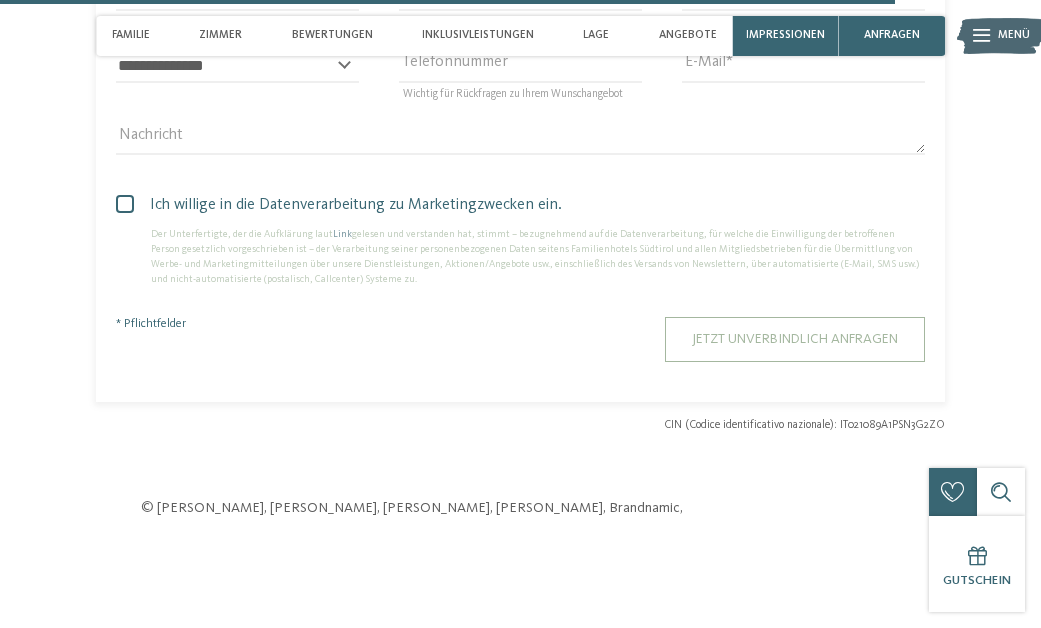 click on "Jetzt unverbindlich anfragen" at bounding box center (795, 339) 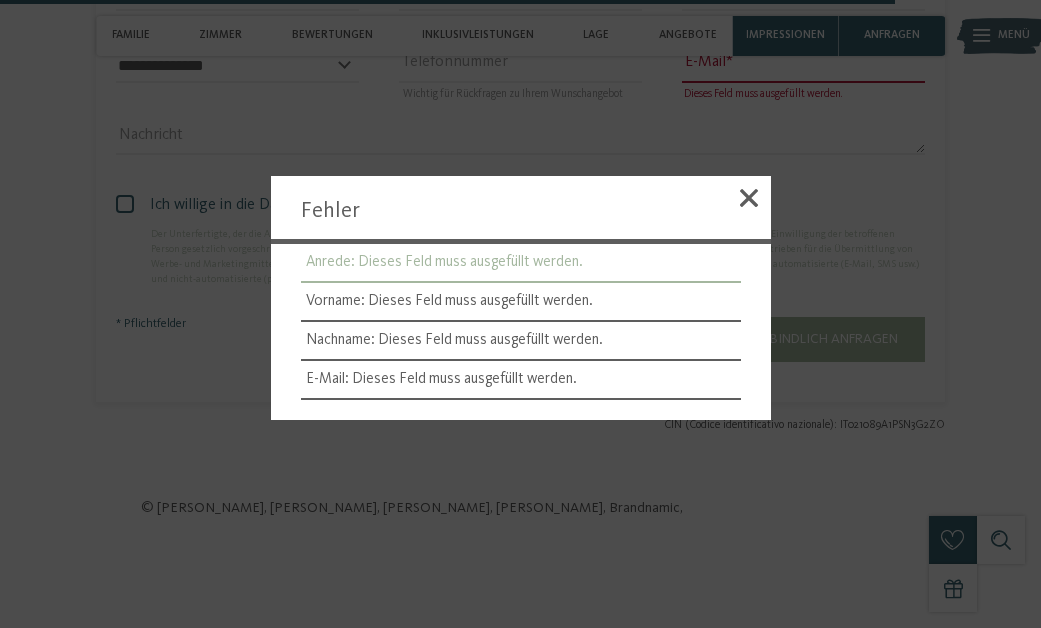 click on "Anrede: Dieses Feld muss ausgefüllt werden." at bounding box center (521, 263) 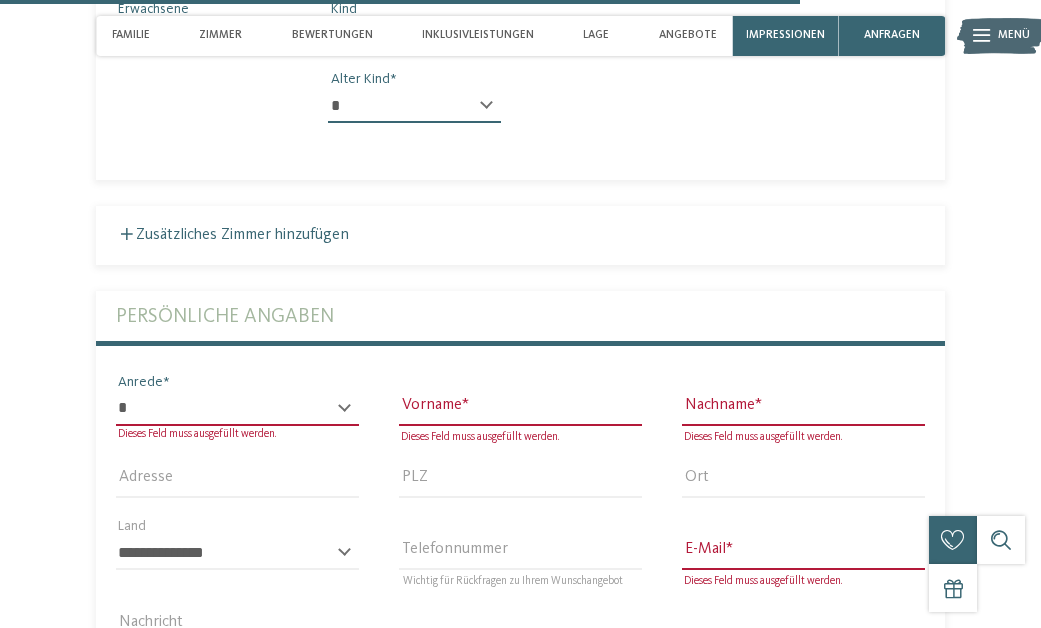 scroll, scrollTop: 3999, scrollLeft: 0, axis: vertical 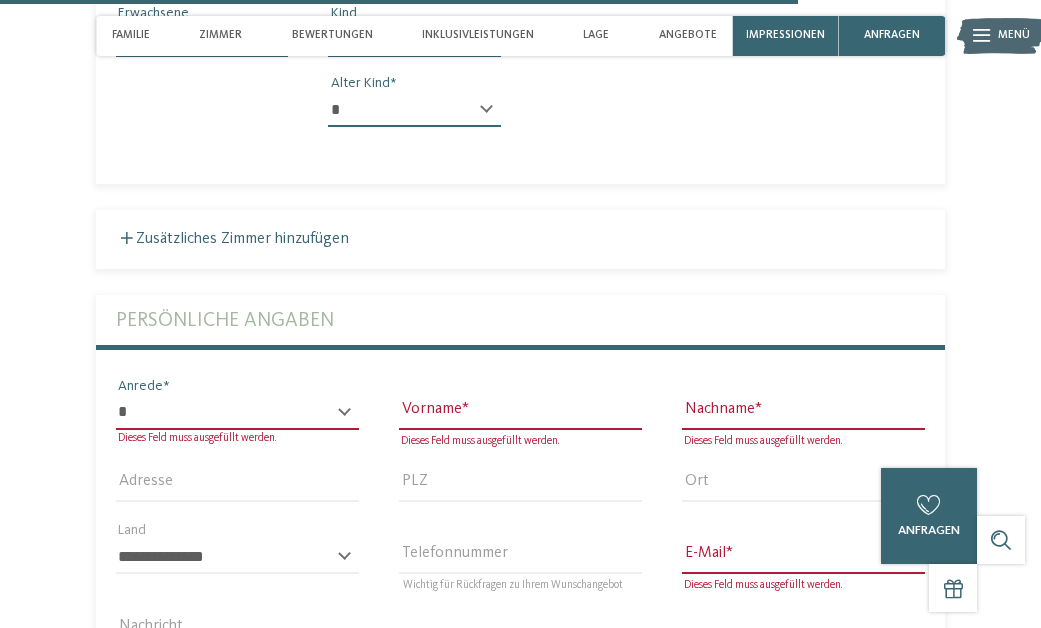 select on "*" 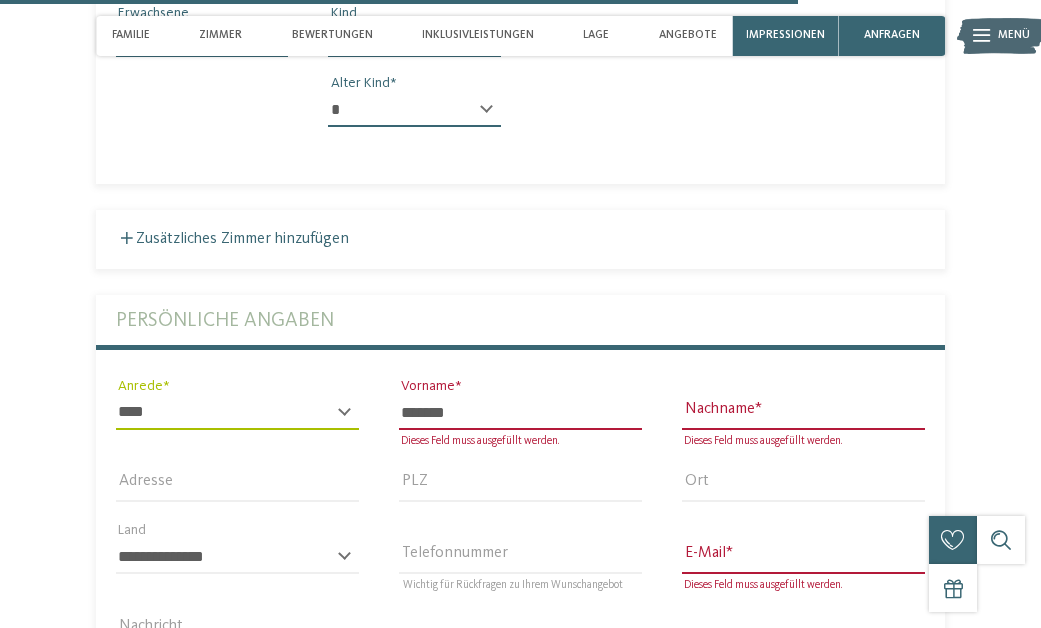 type on "*******" 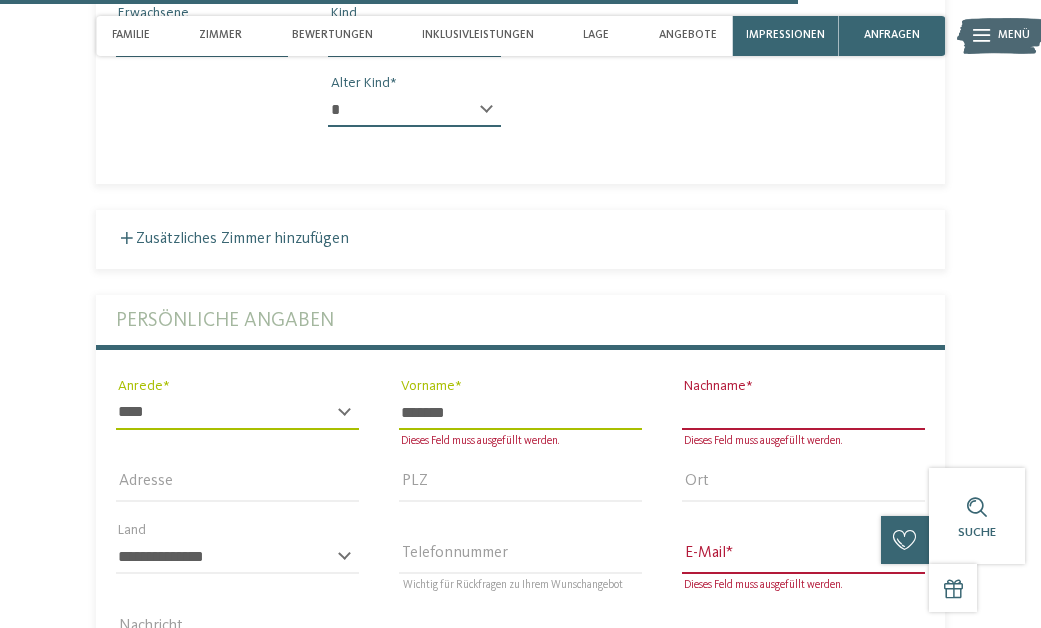 click on "Nachname" at bounding box center (803, 413) 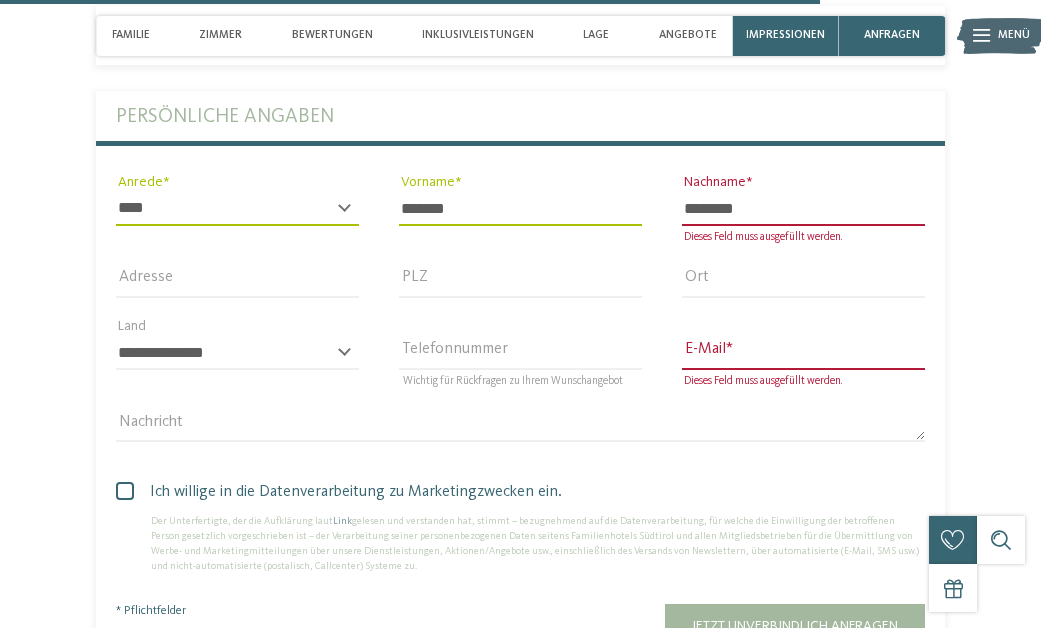 scroll, scrollTop: 4237, scrollLeft: 0, axis: vertical 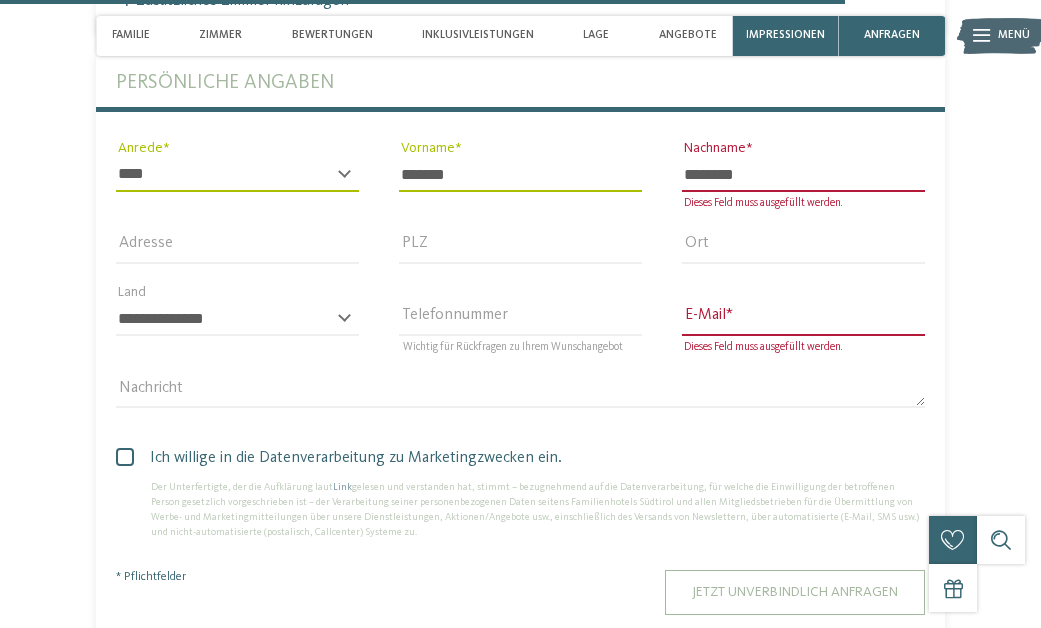 type on "********" 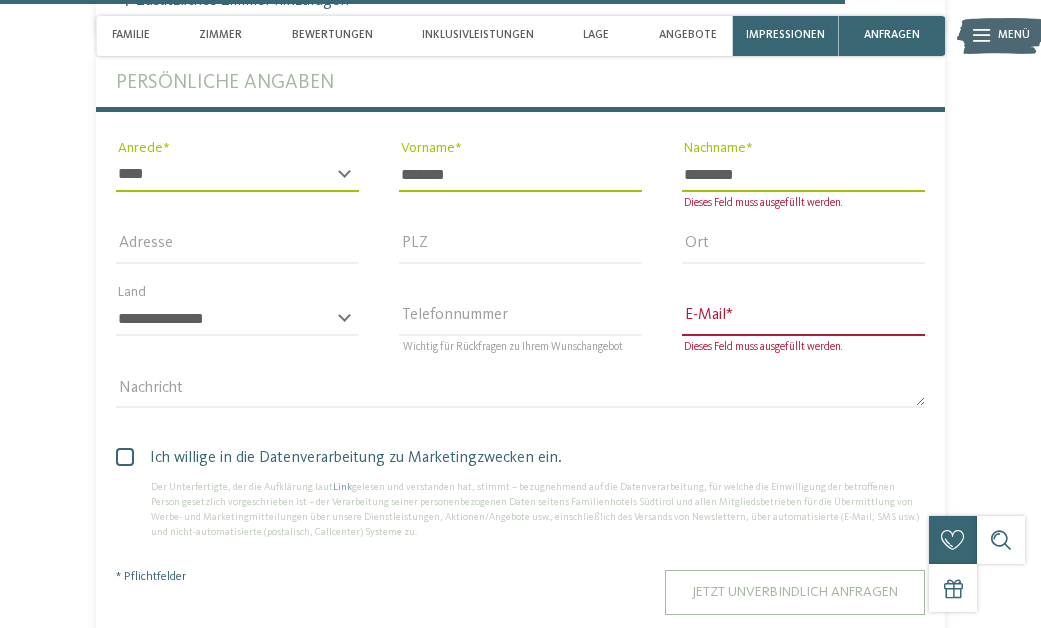 click on "Jetzt unverbindlich anfragen" at bounding box center [795, 592] 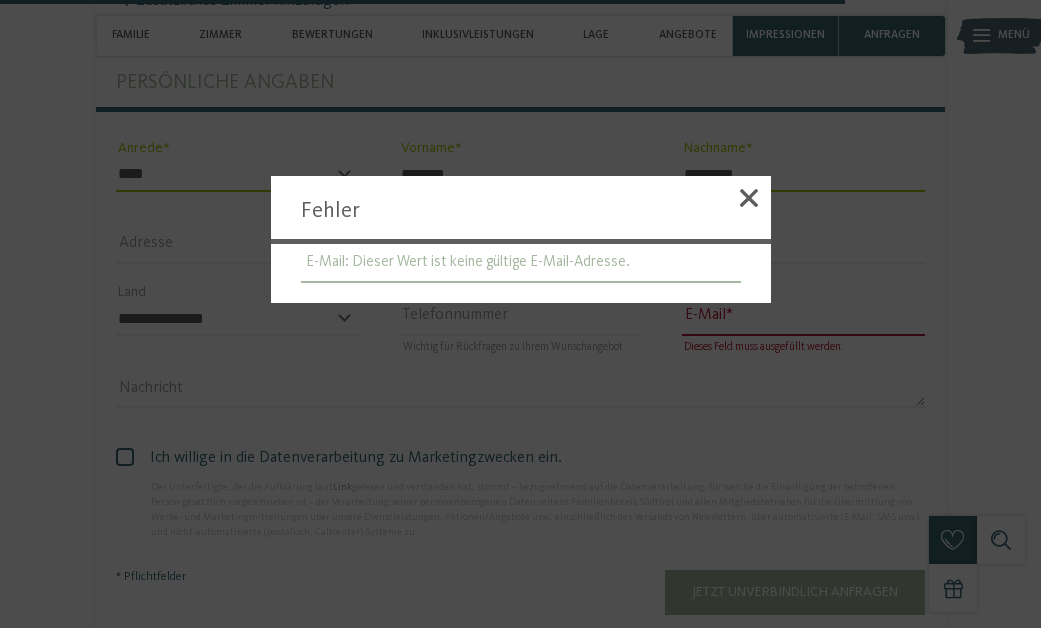 click on "E-Mail: Dieser Wert ist keine gültige E-Mail-Adresse." at bounding box center (521, 263) 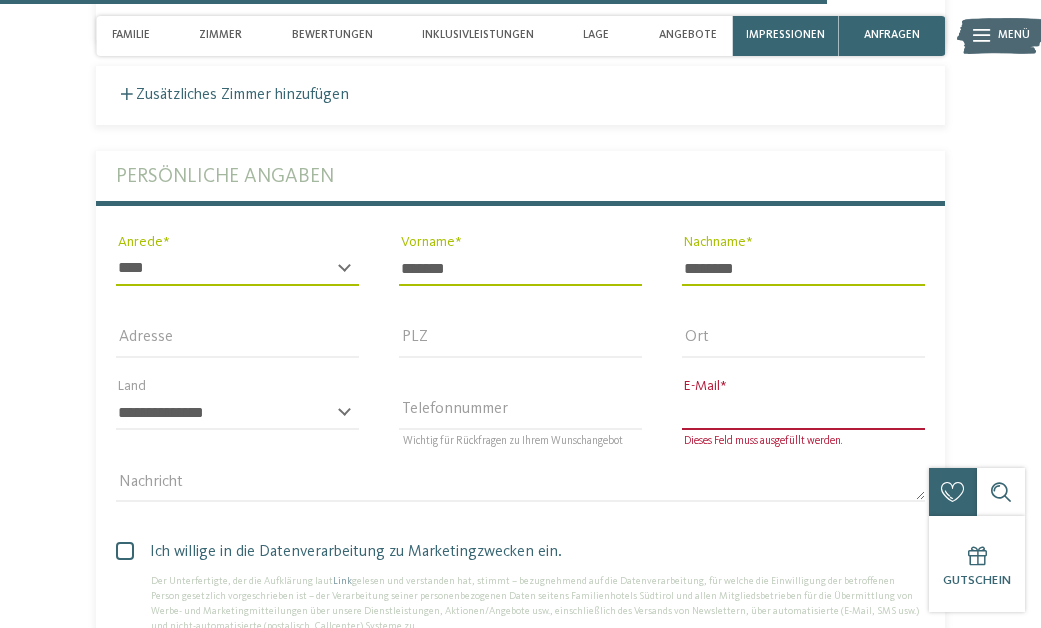 scroll, scrollTop: 4141, scrollLeft: 0, axis: vertical 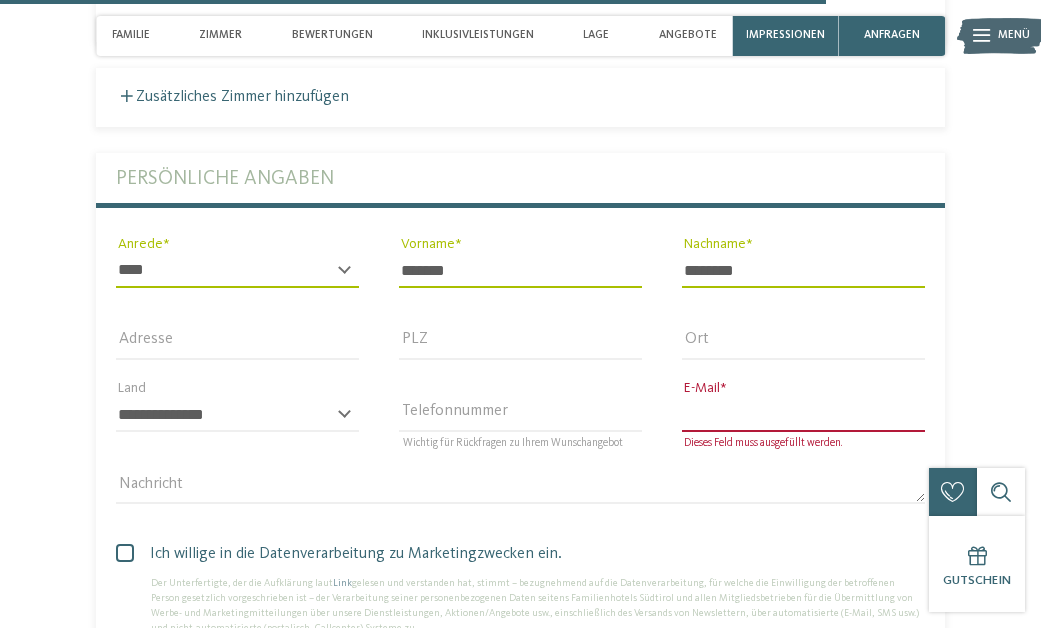 click on "E-Mail" at bounding box center (803, 415) 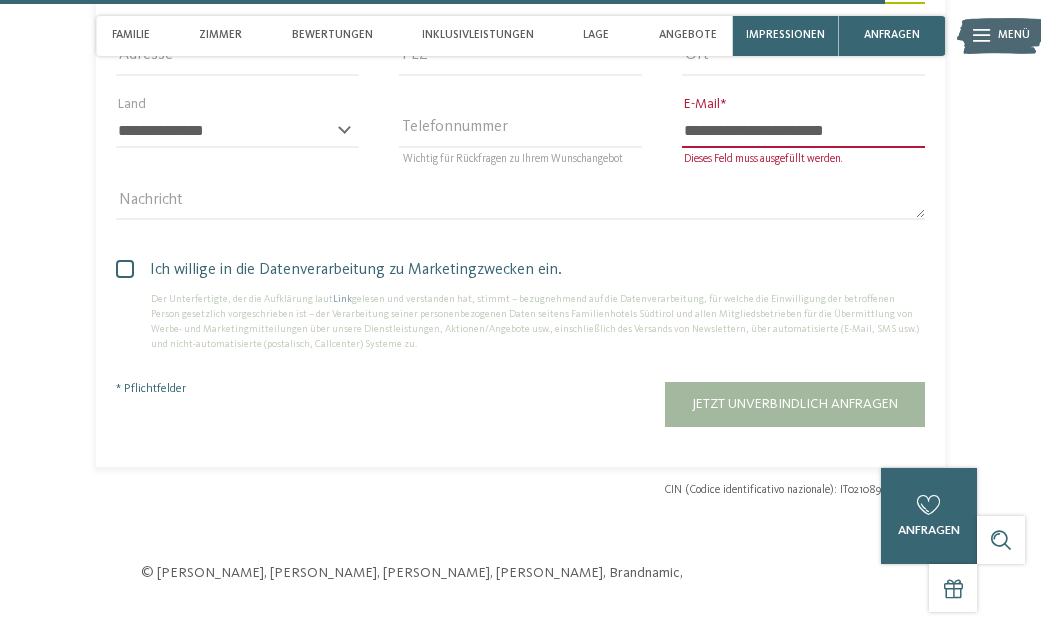 scroll, scrollTop: 4442, scrollLeft: 0, axis: vertical 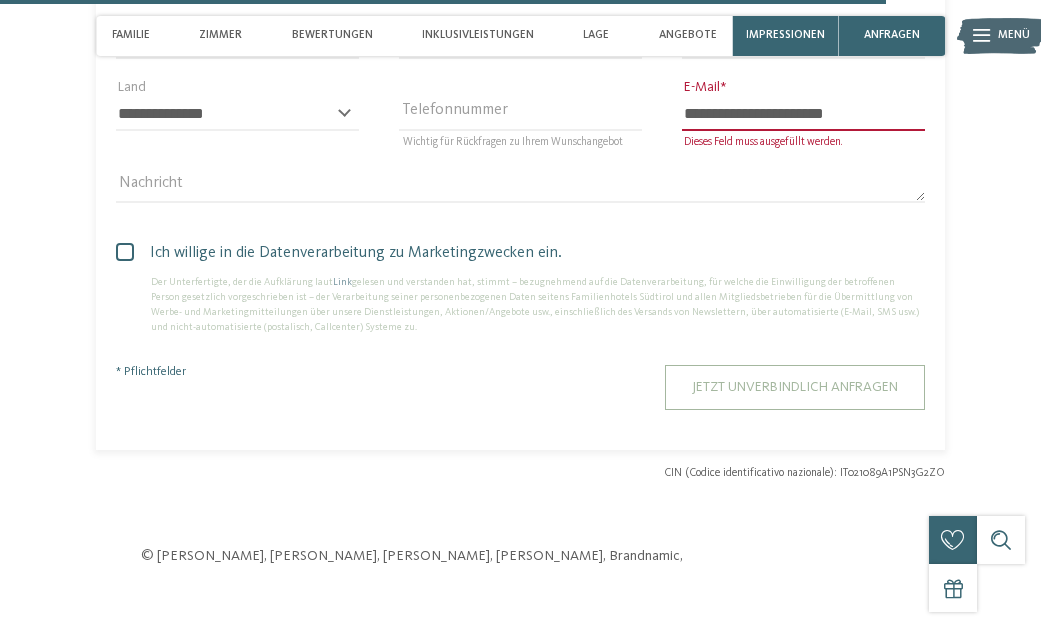 type on "**********" 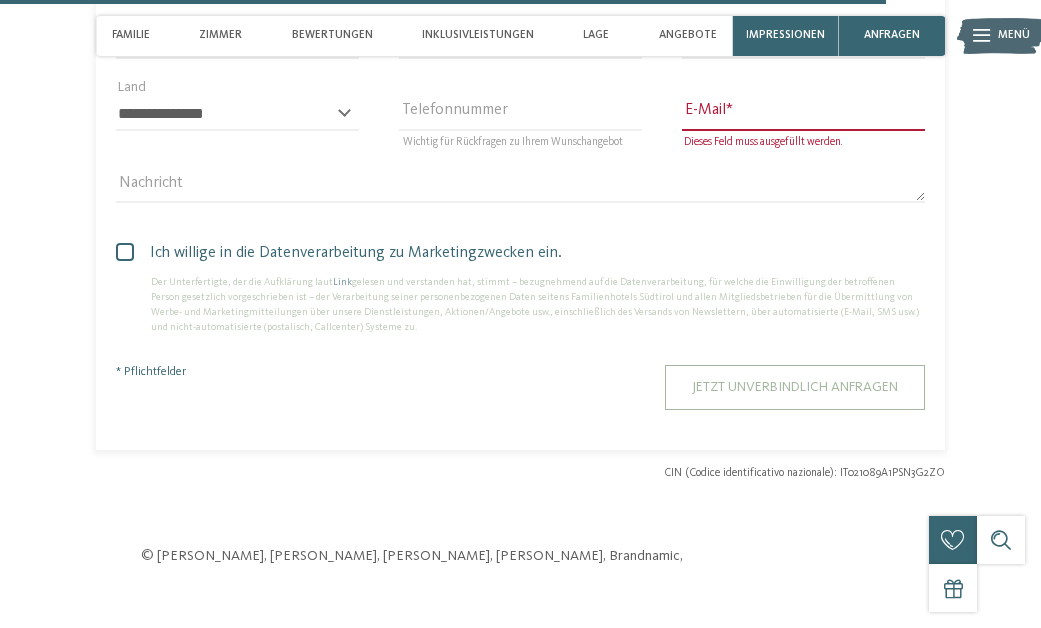 click on "Jetzt unverbindlich anfragen" at bounding box center (795, 387) 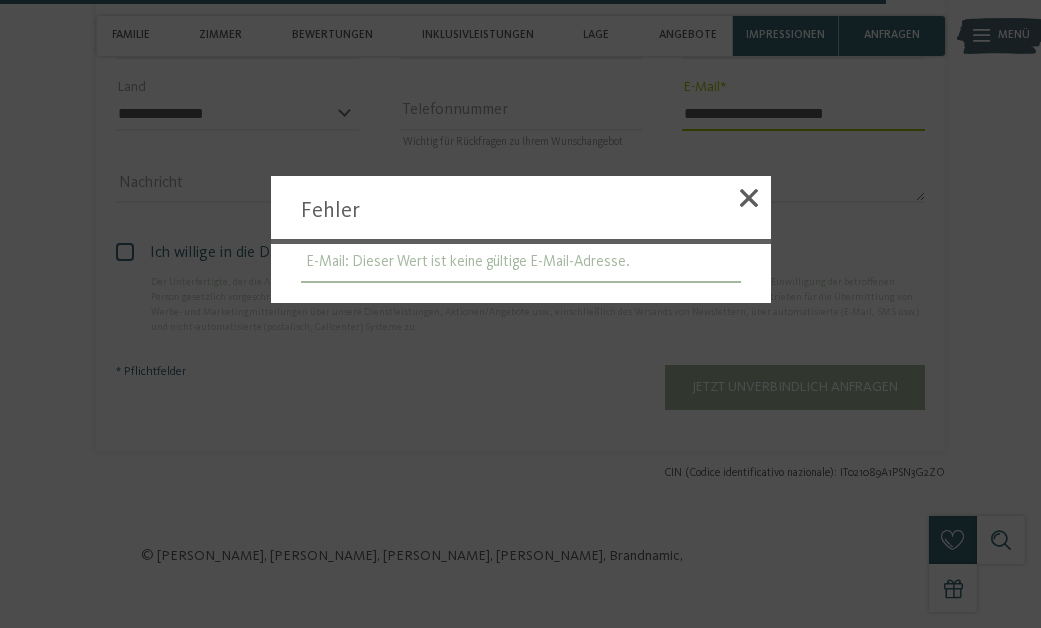 click on "E-Mail: Dieser Wert ist keine gültige E-Mail-Adresse." at bounding box center [521, 263] 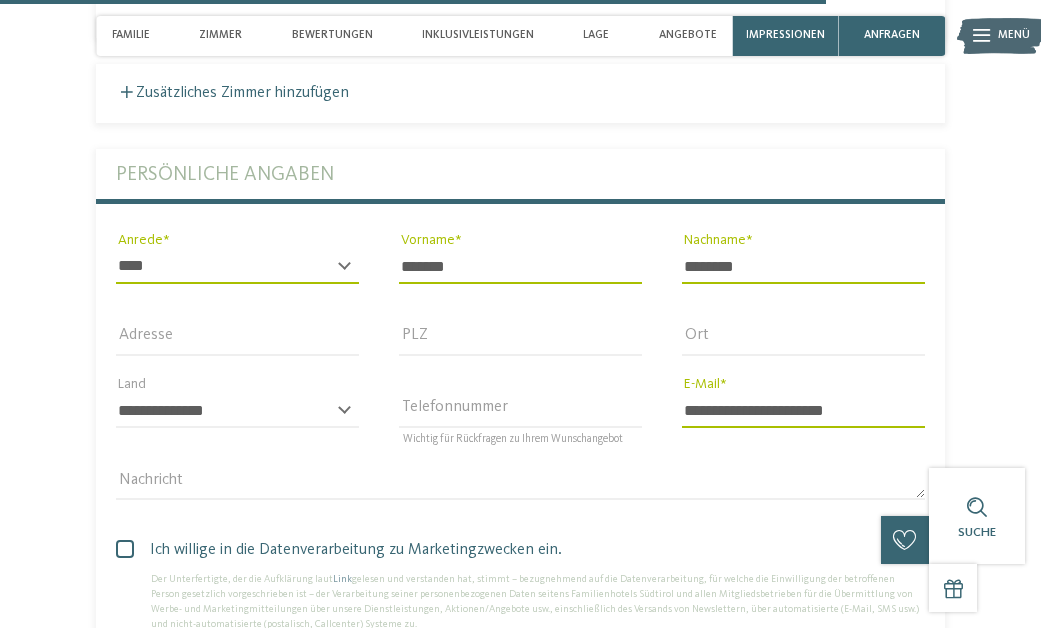 scroll, scrollTop: 4141, scrollLeft: 0, axis: vertical 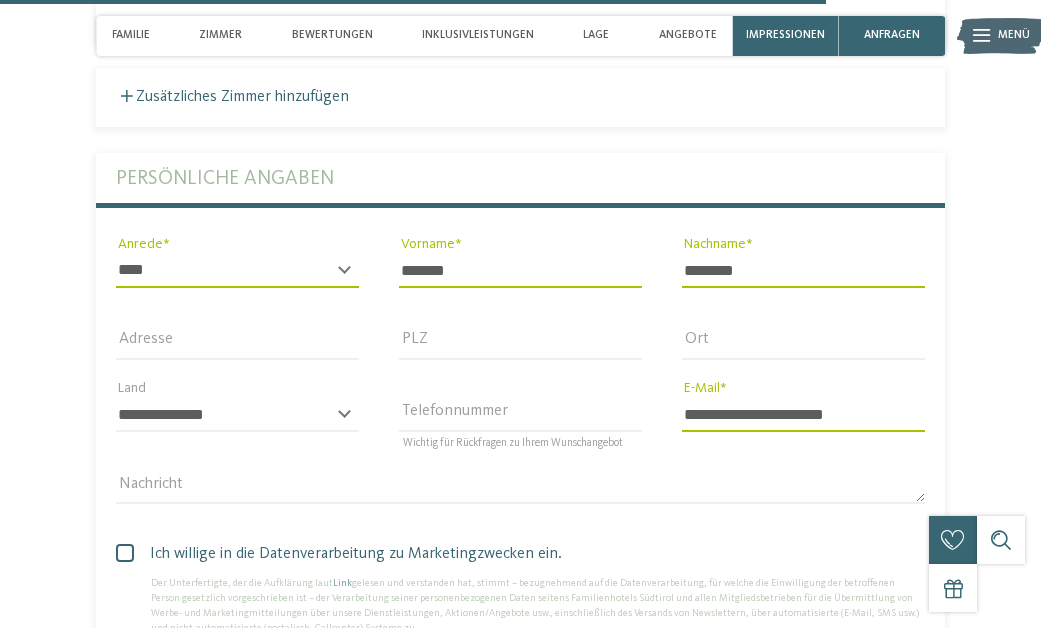 click on "**********" at bounding box center [803, 415] 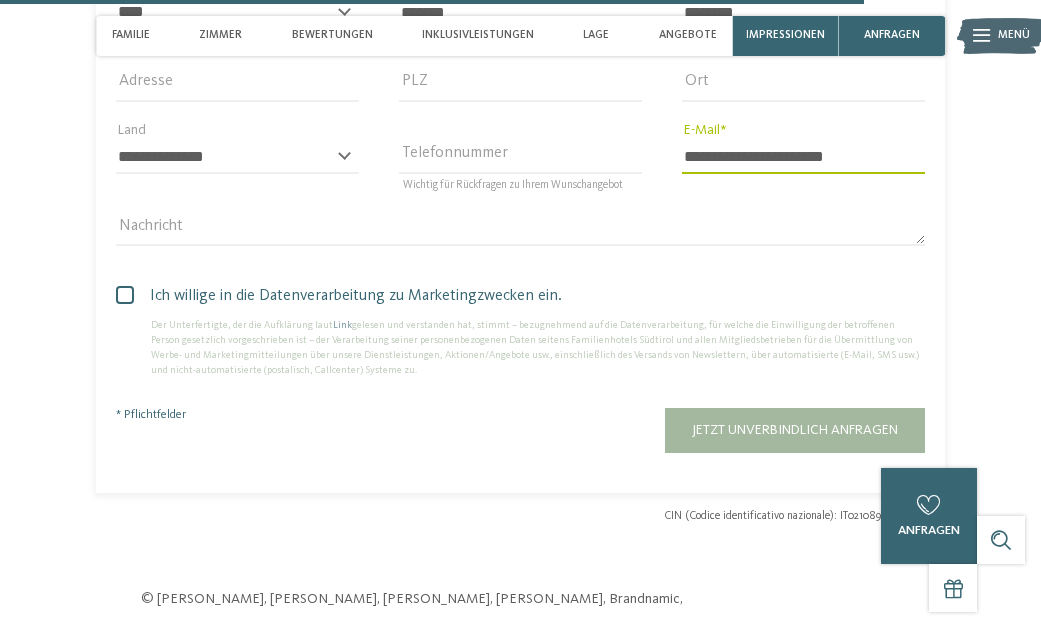 scroll, scrollTop: 4405, scrollLeft: 0, axis: vertical 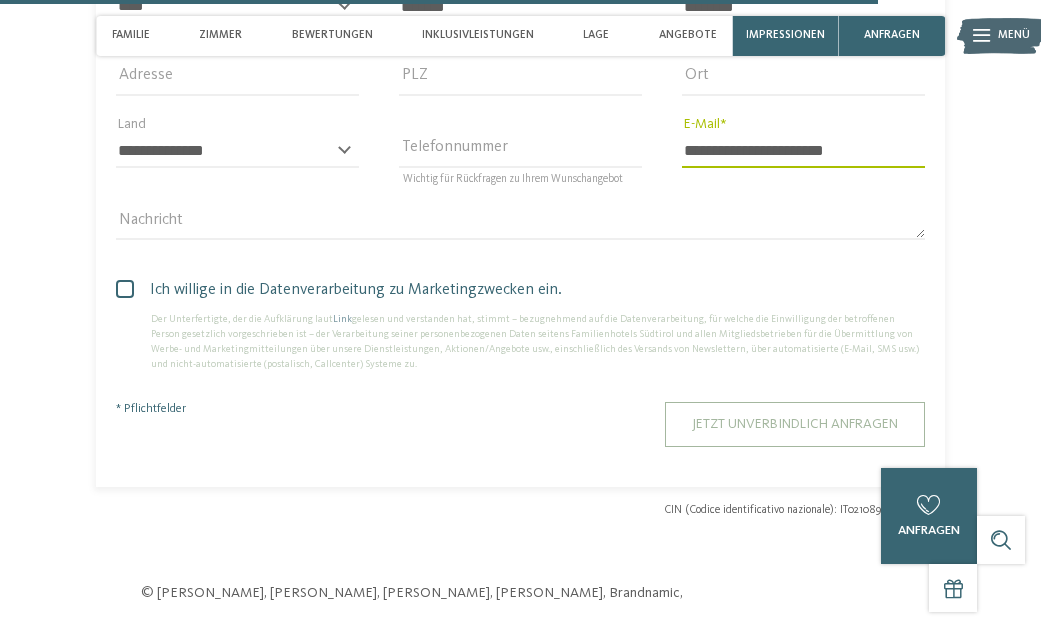 click on "Jetzt unverbindlich anfragen" at bounding box center [795, 424] 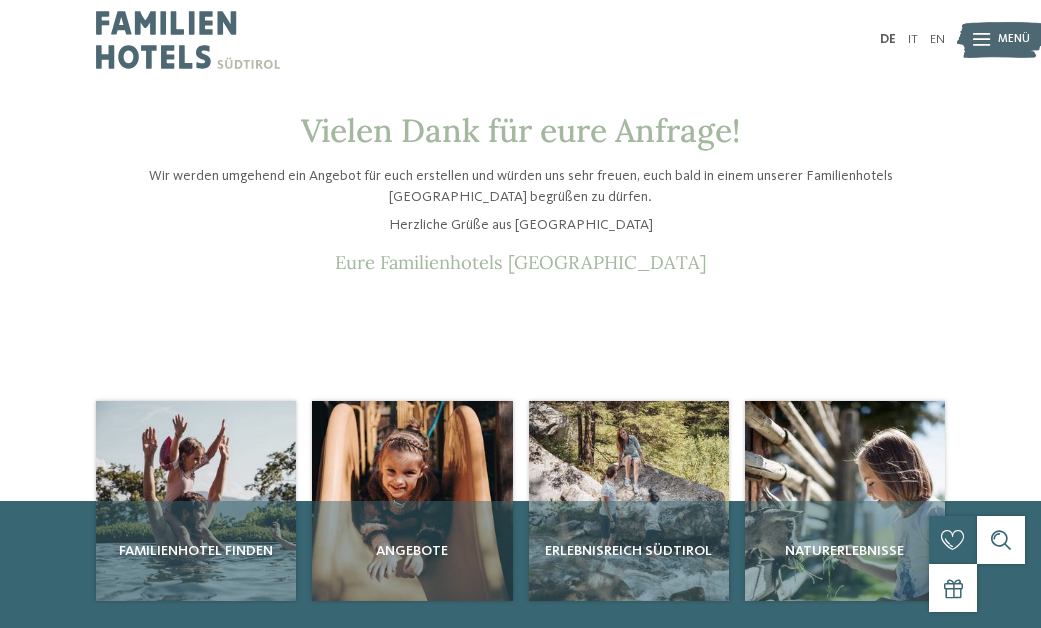 scroll, scrollTop: 0, scrollLeft: 0, axis: both 